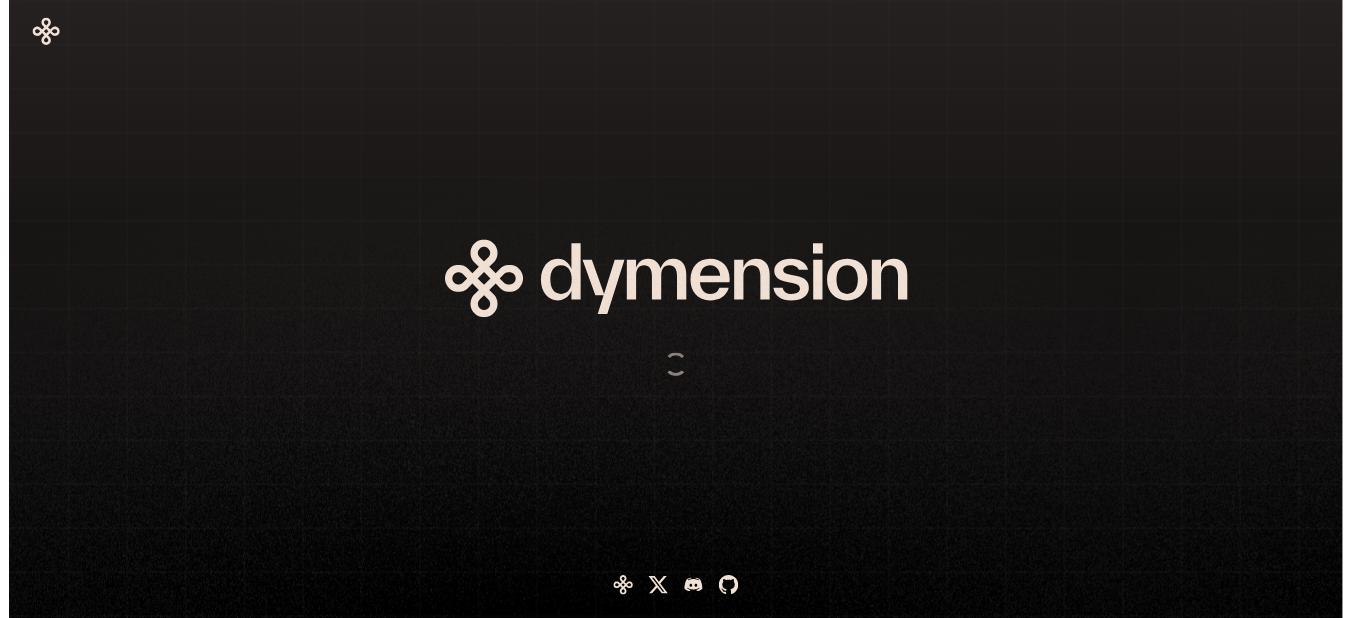 scroll, scrollTop: 0, scrollLeft: 0, axis: both 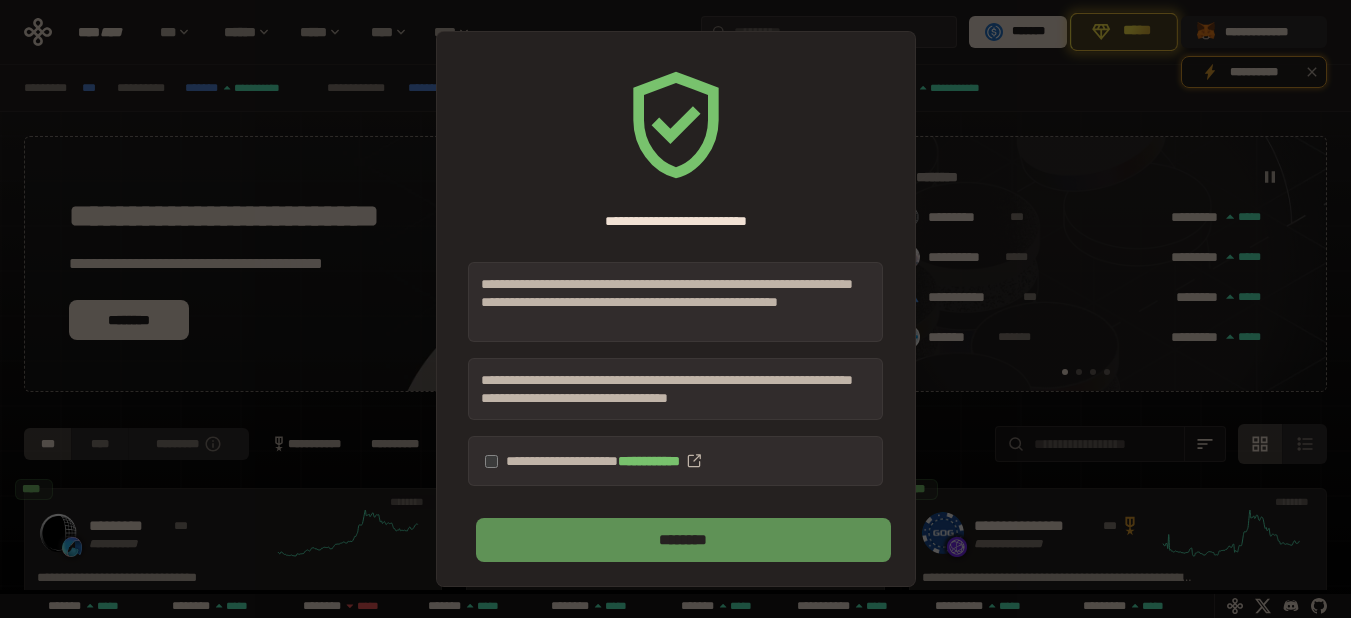 click on "********" at bounding box center [683, 540] 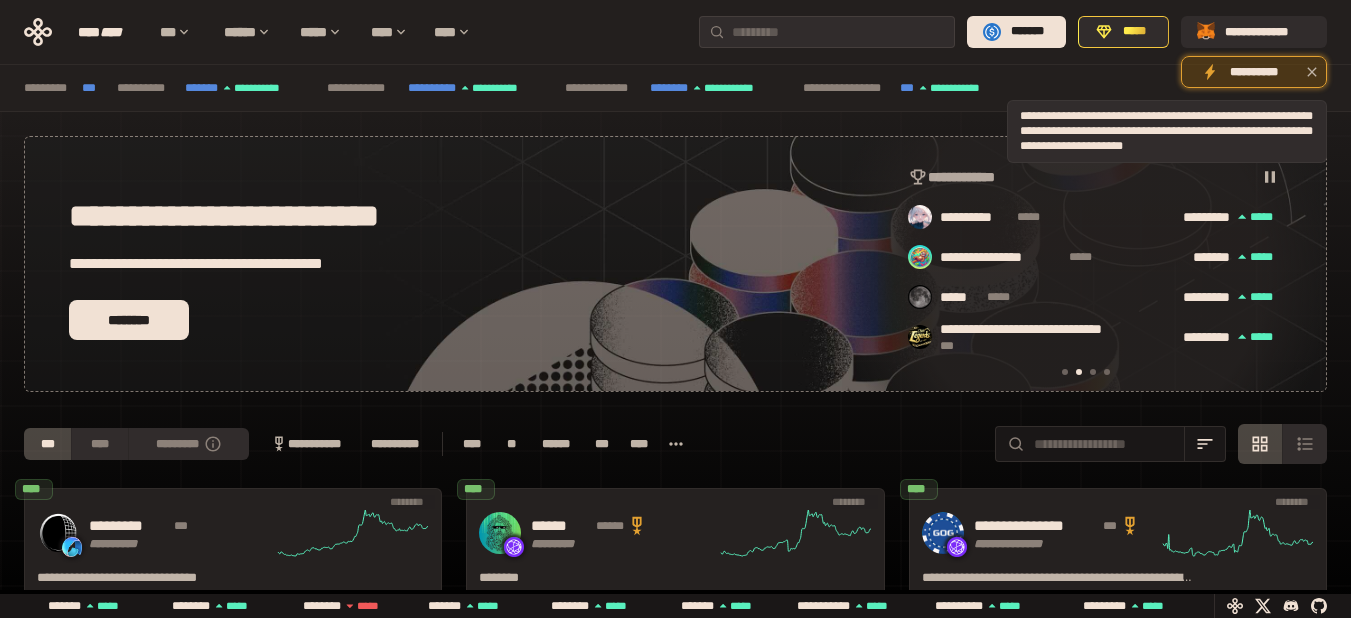 scroll, scrollTop: 0, scrollLeft: 436, axis: horizontal 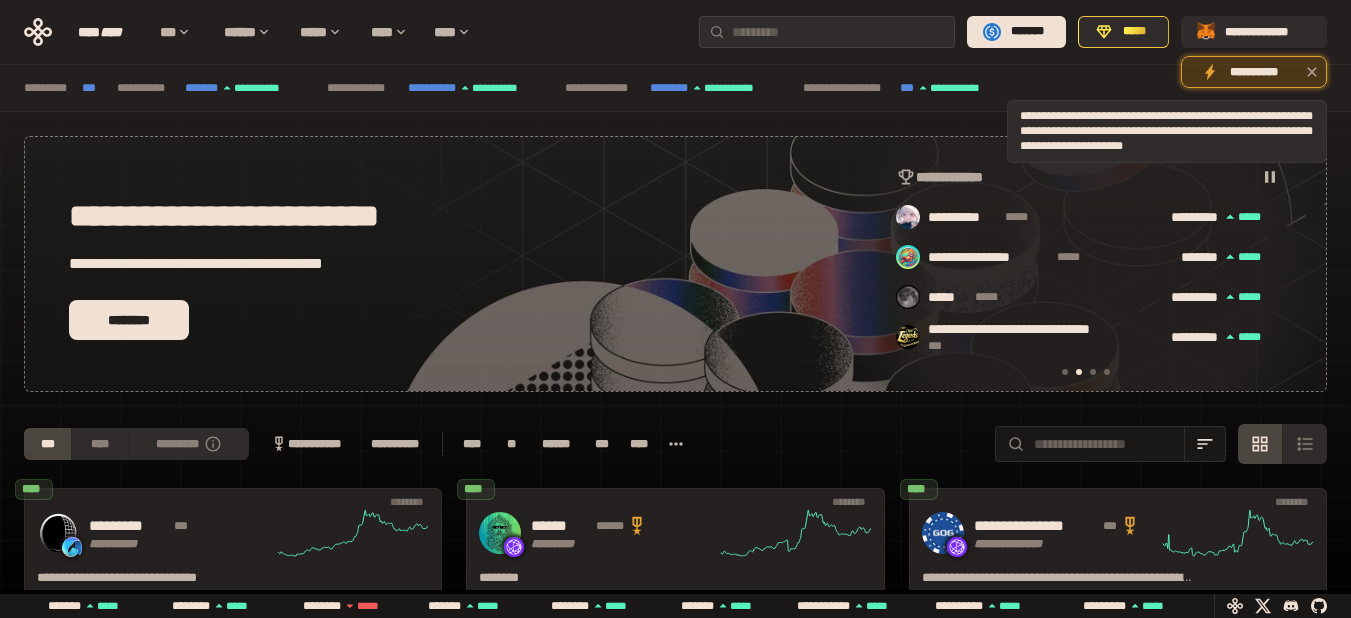 click 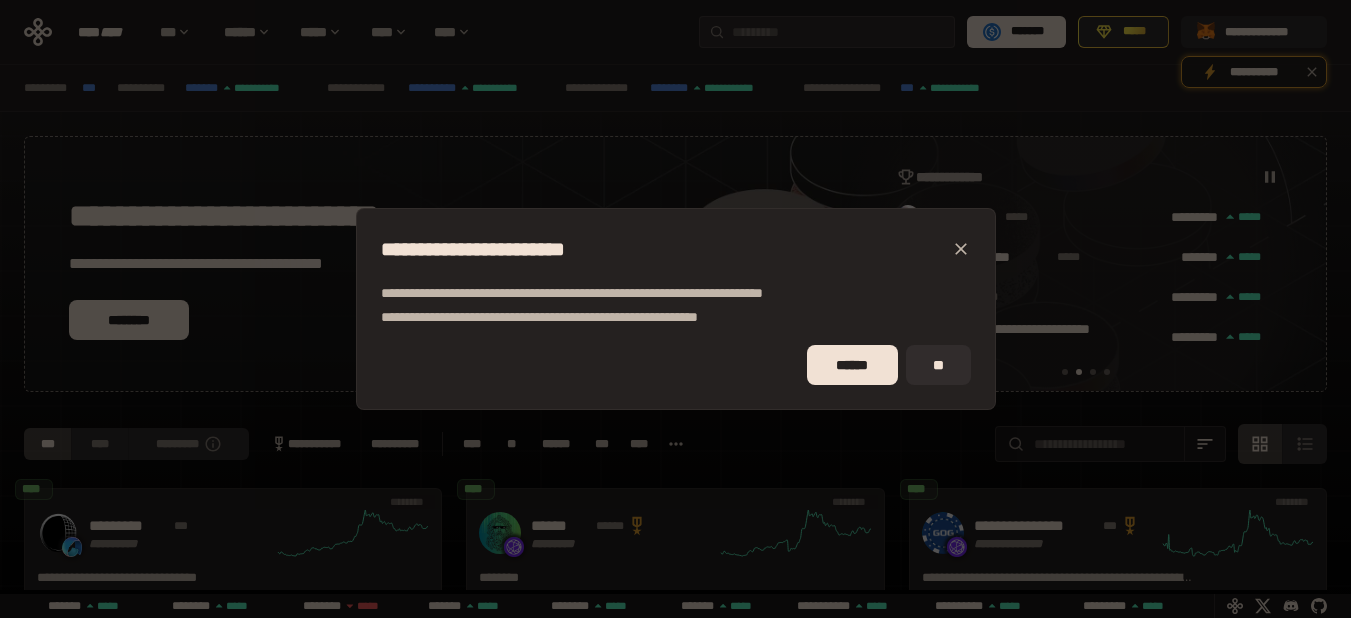 click 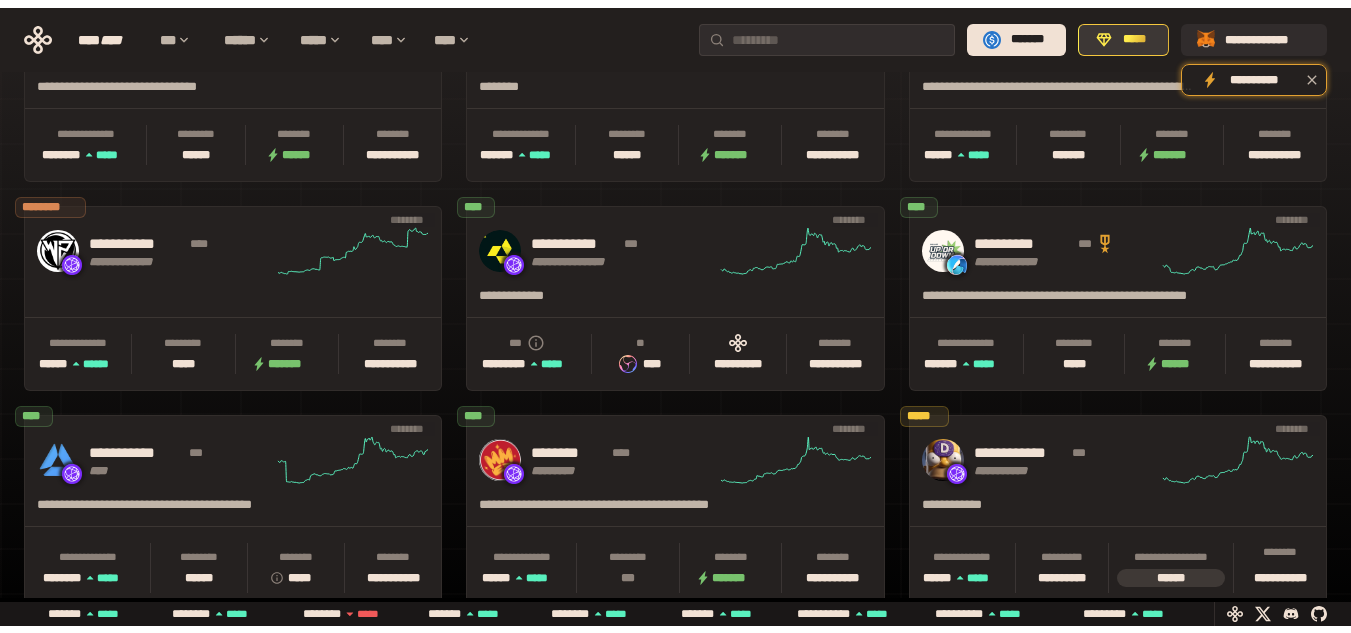 scroll, scrollTop: 500, scrollLeft: 0, axis: vertical 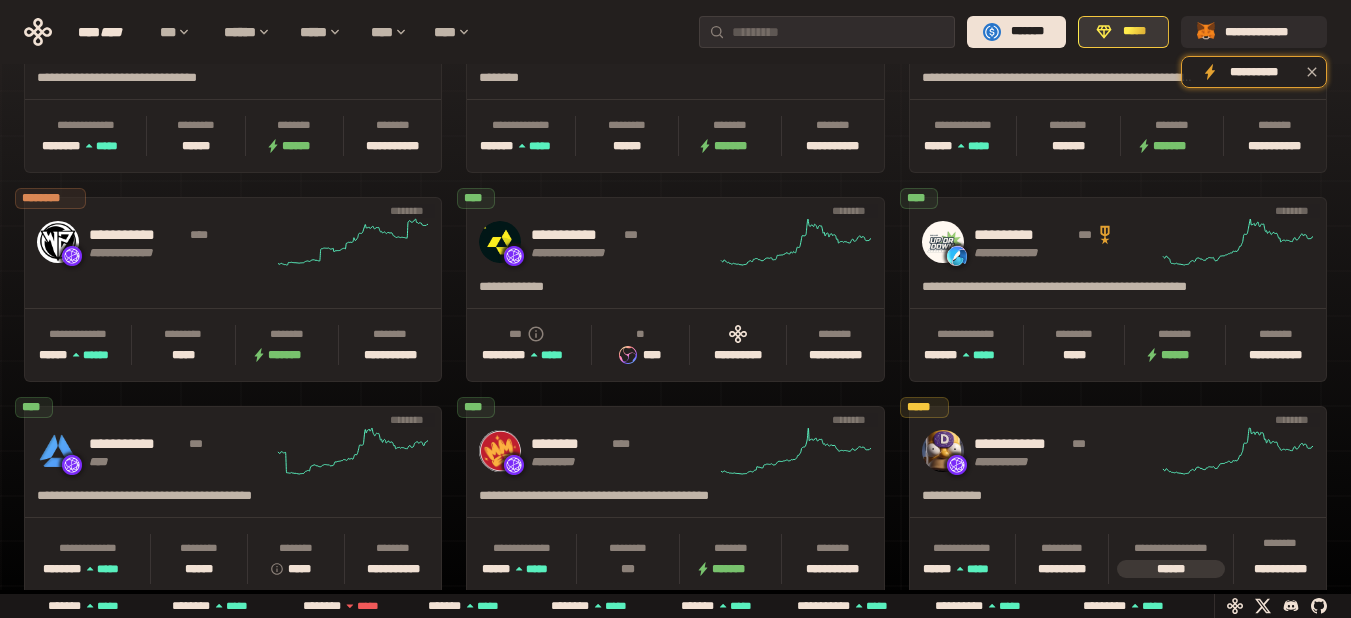 click on "*****" at bounding box center (1123, 32) 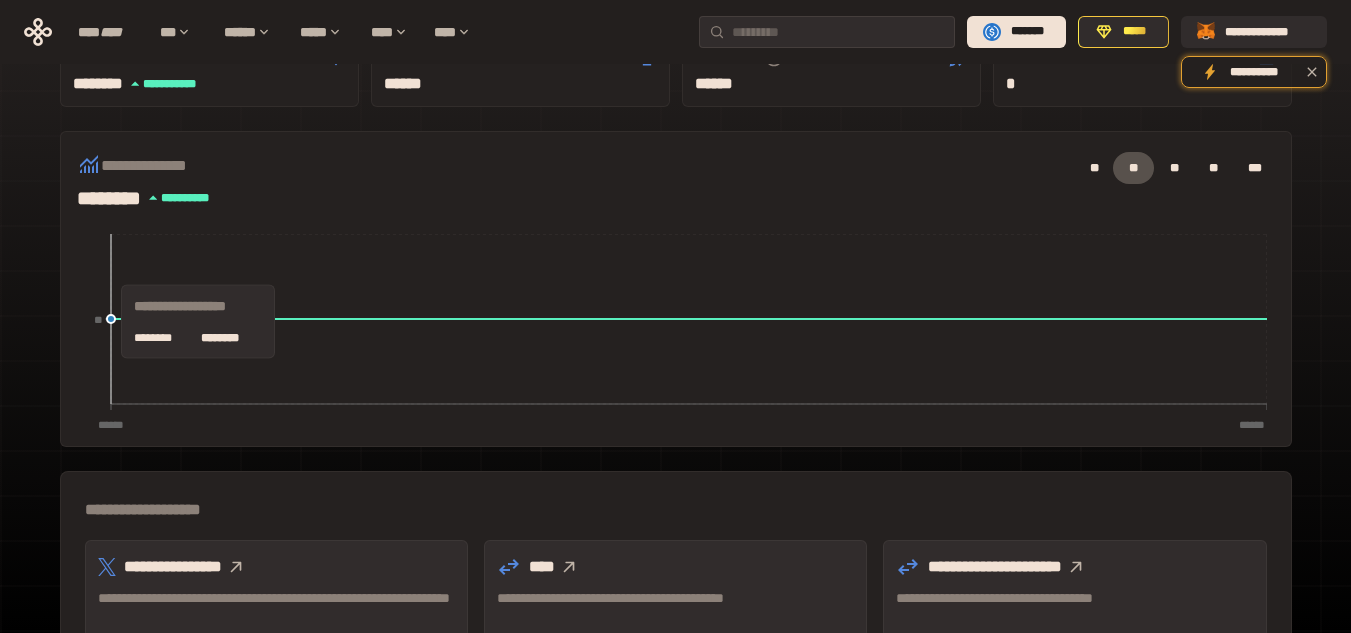 scroll, scrollTop: 100, scrollLeft: 0, axis: vertical 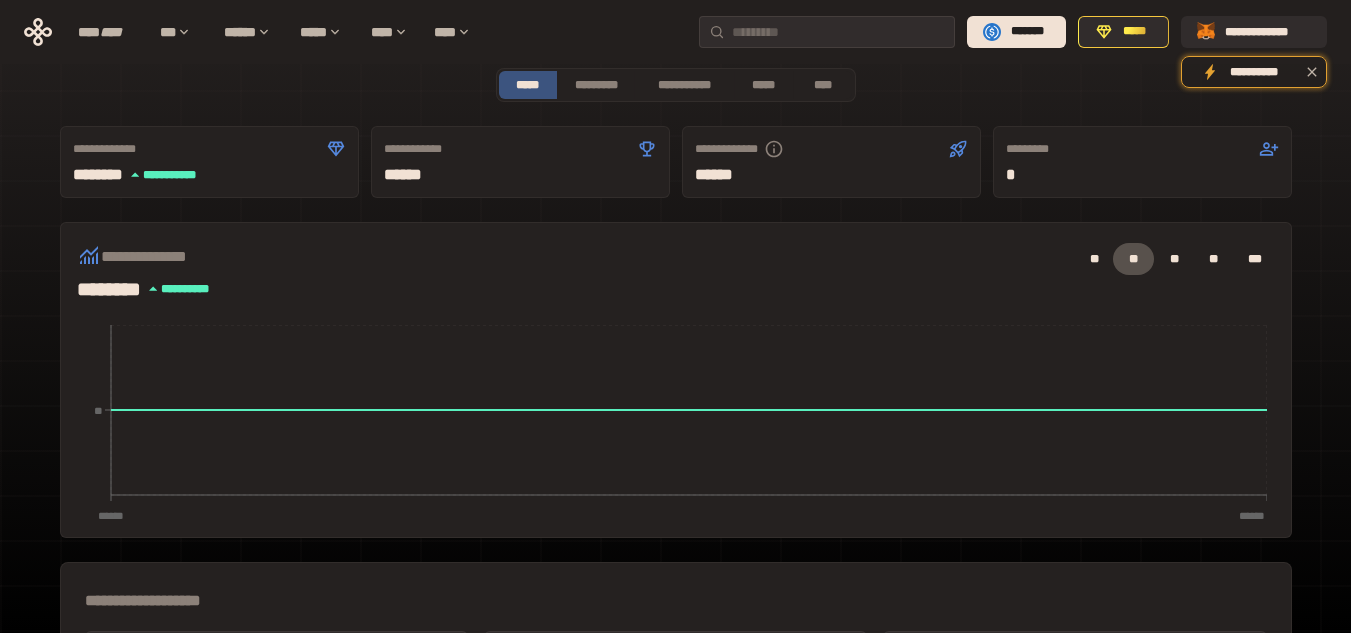 click on "*****" at bounding box center [763, 85] 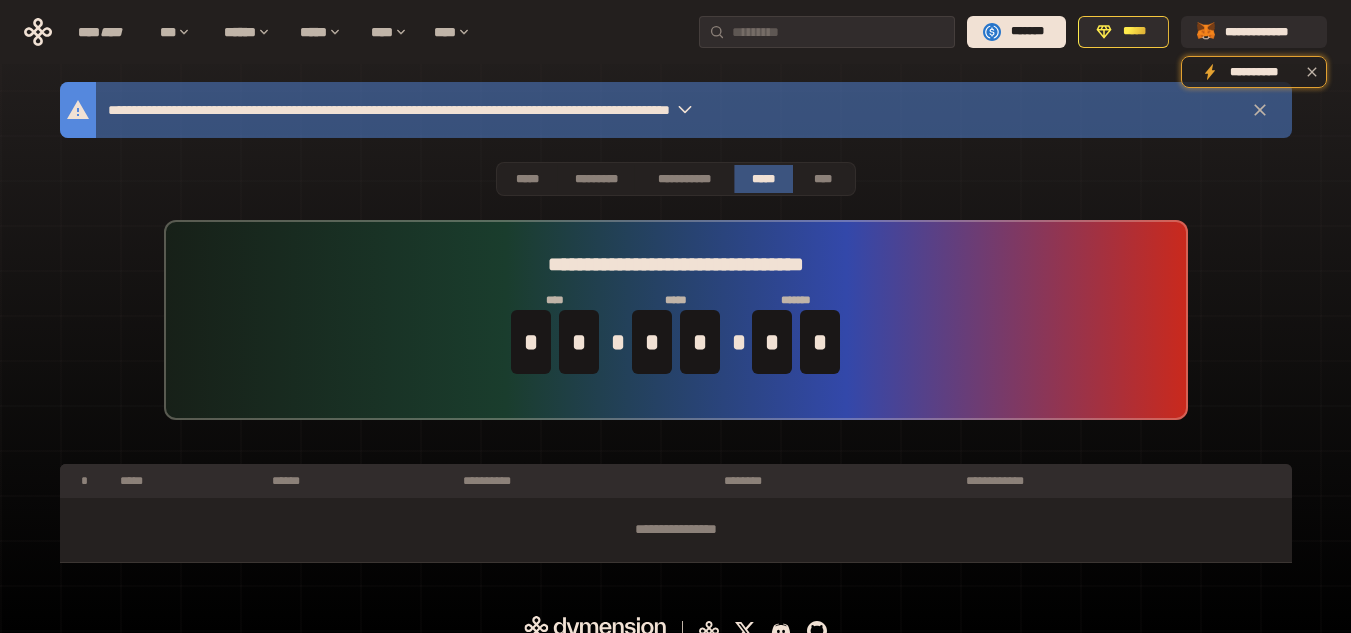 scroll, scrollTop: 0, scrollLeft: 0, axis: both 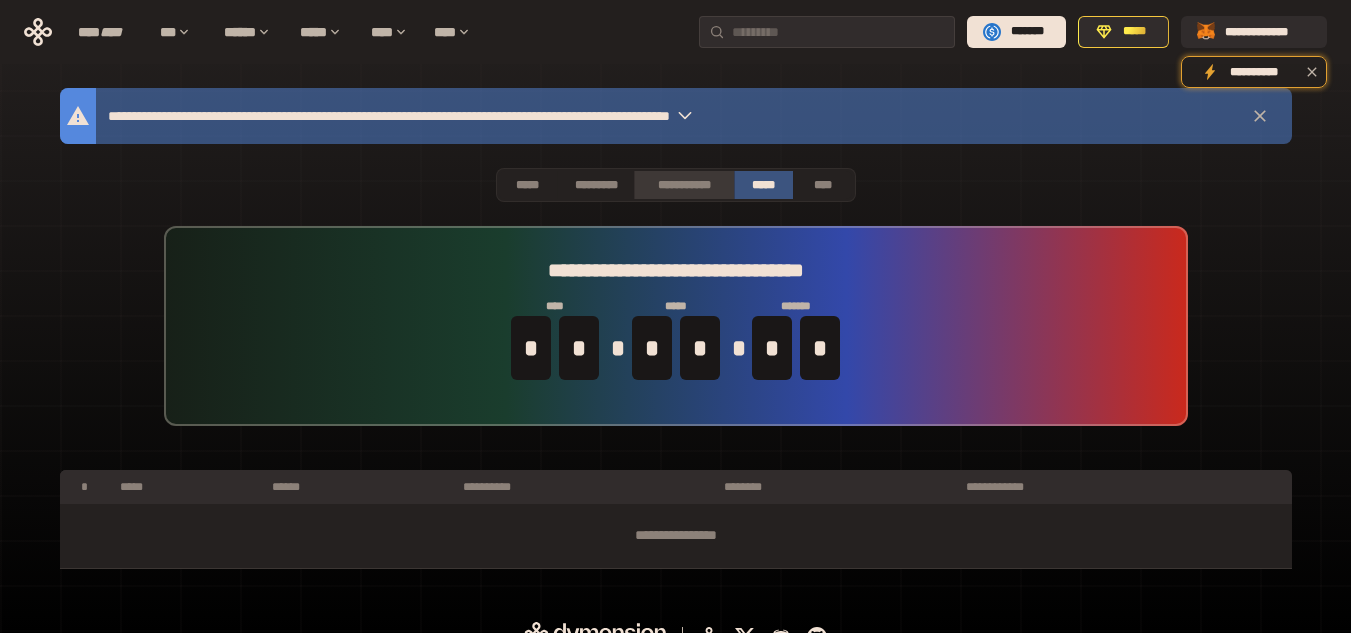 click on "**********" at bounding box center [683, 185] 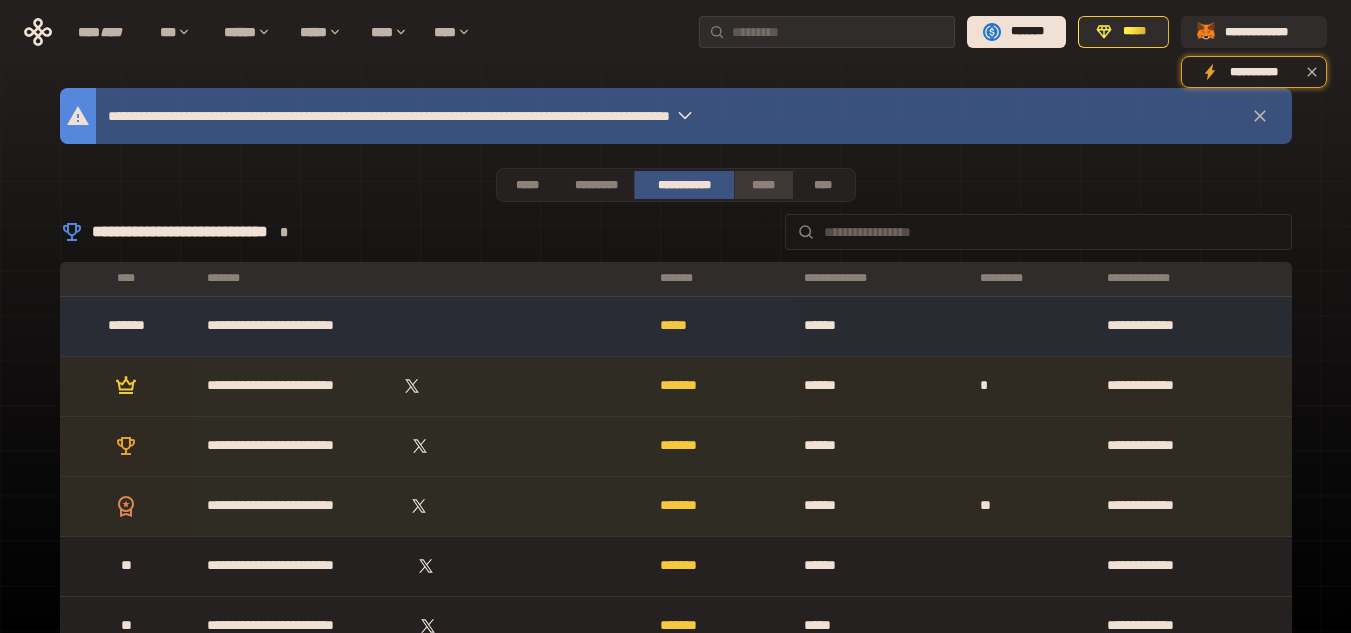 click on "*****" at bounding box center [763, 185] 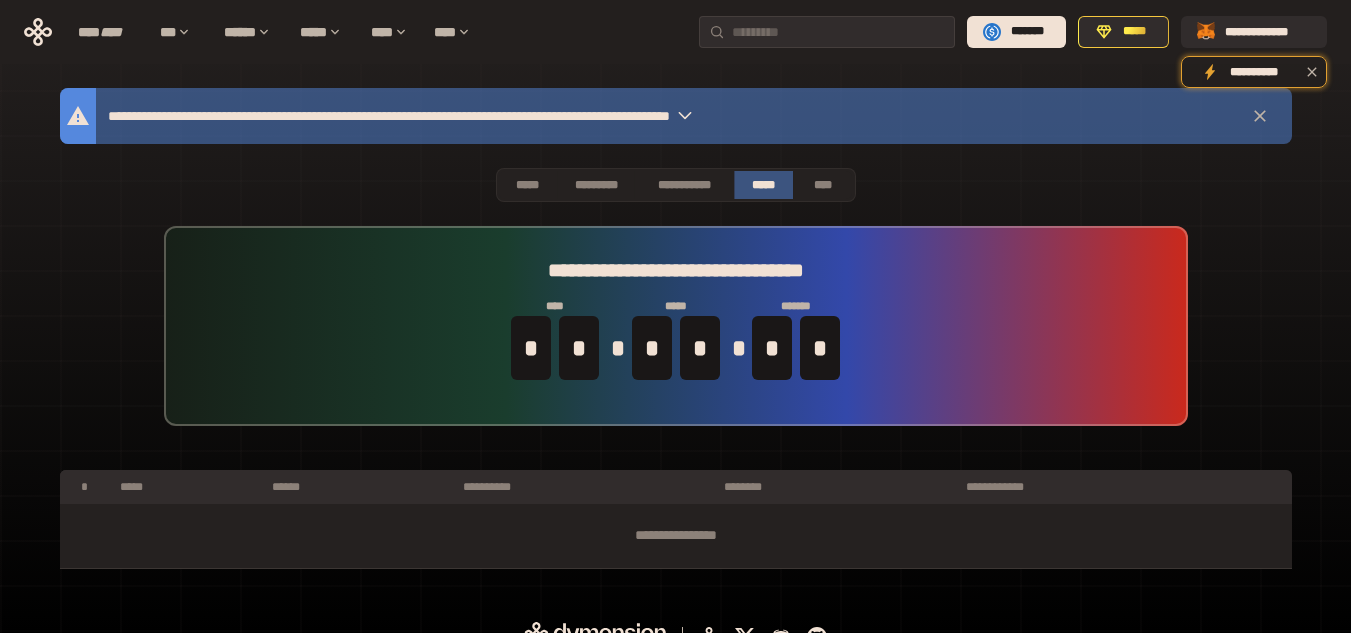 scroll, scrollTop: 28, scrollLeft: 0, axis: vertical 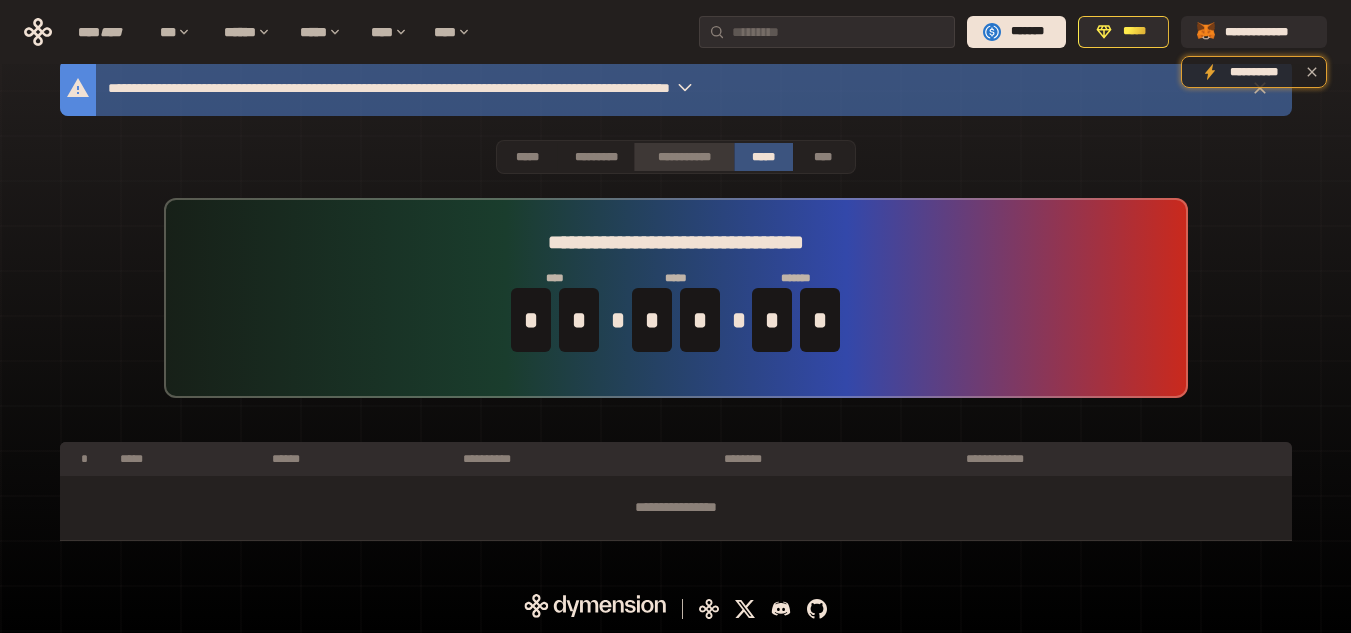 click on "**********" at bounding box center (683, 157) 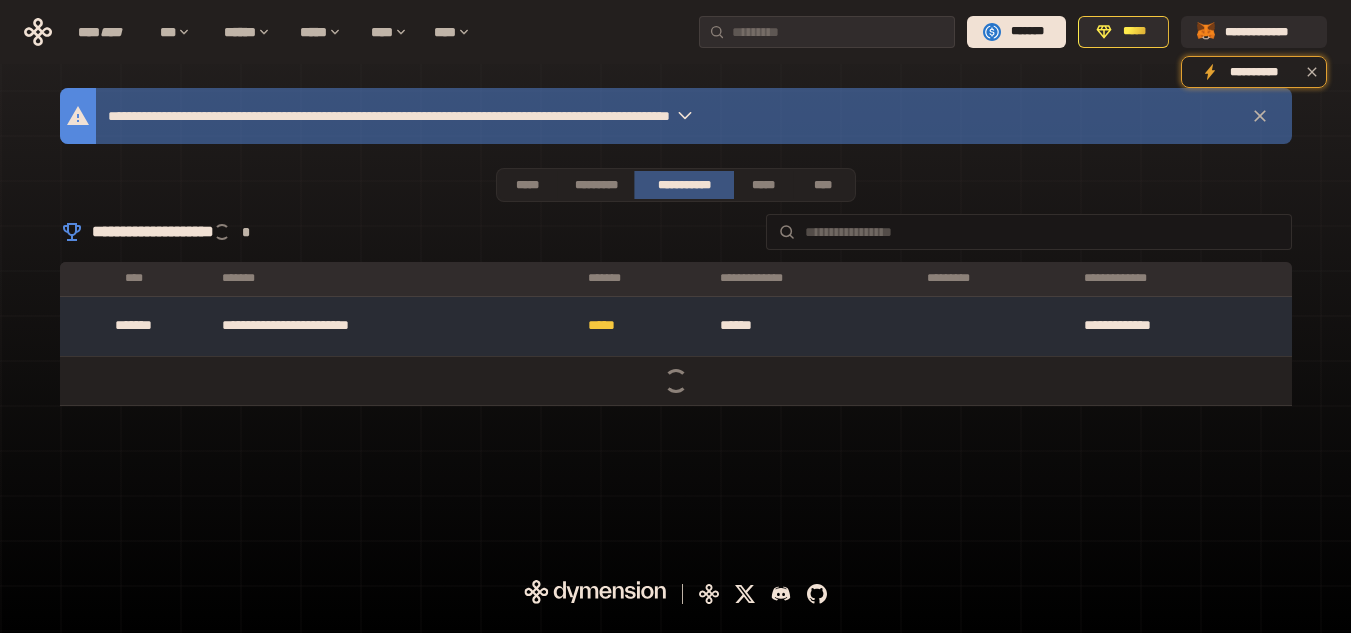 scroll, scrollTop: 0, scrollLeft: 0, axis: both 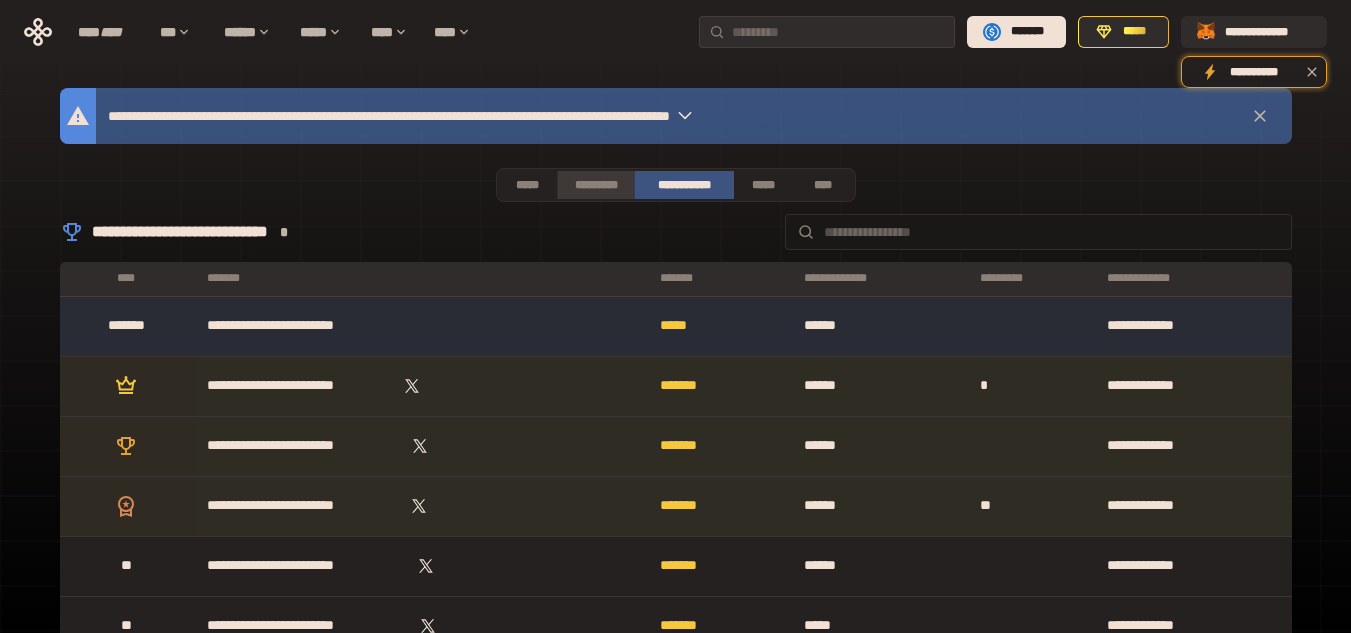 click on "*********" at bounding box center (595, 185) 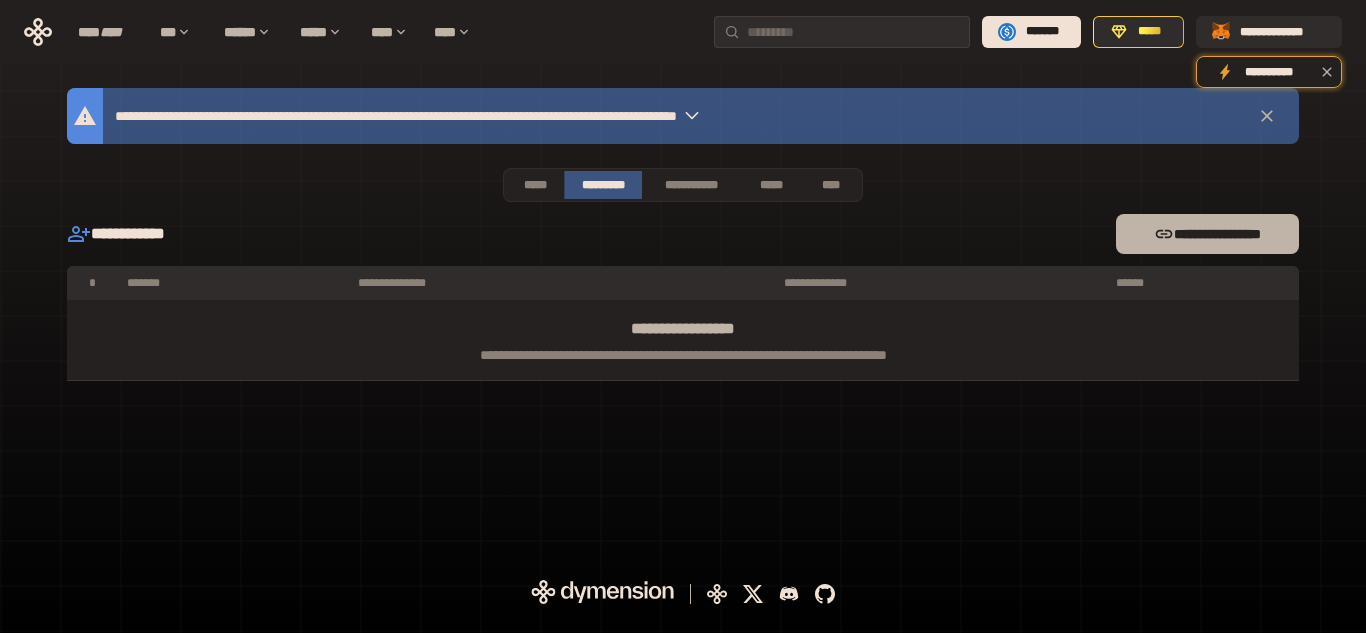 click on "**********" at bounding box center (1207, 234) 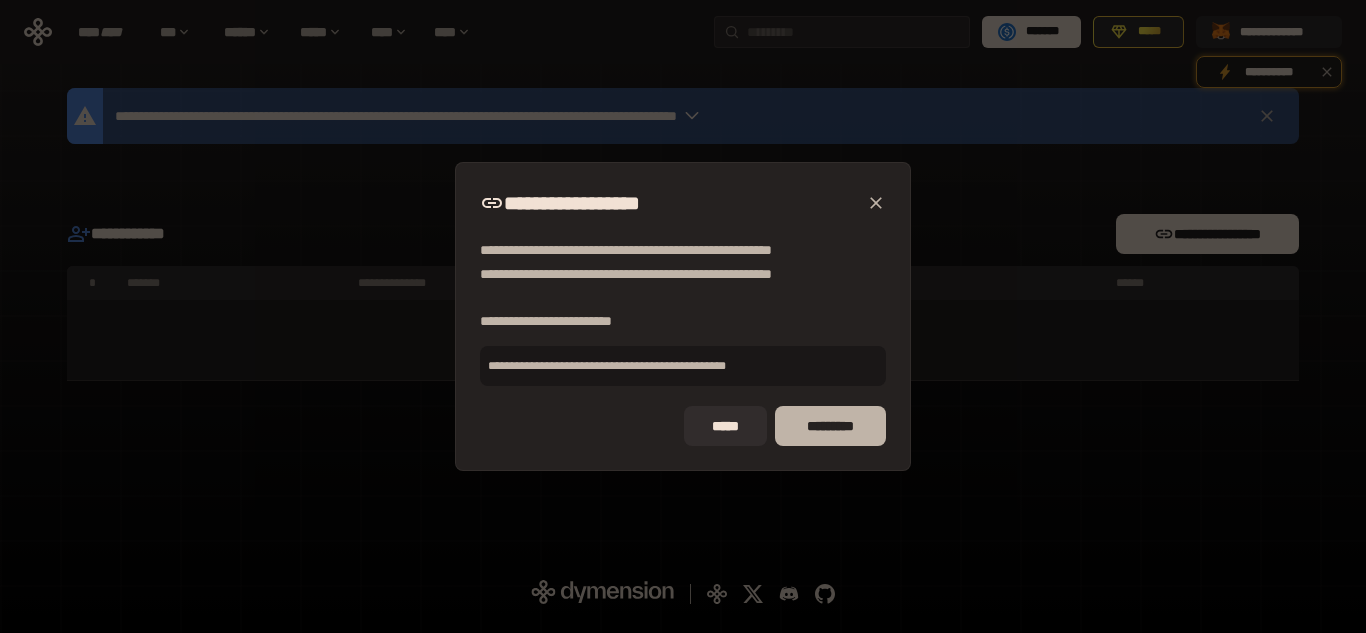 click on "*********" at bounding box center [830, 426] 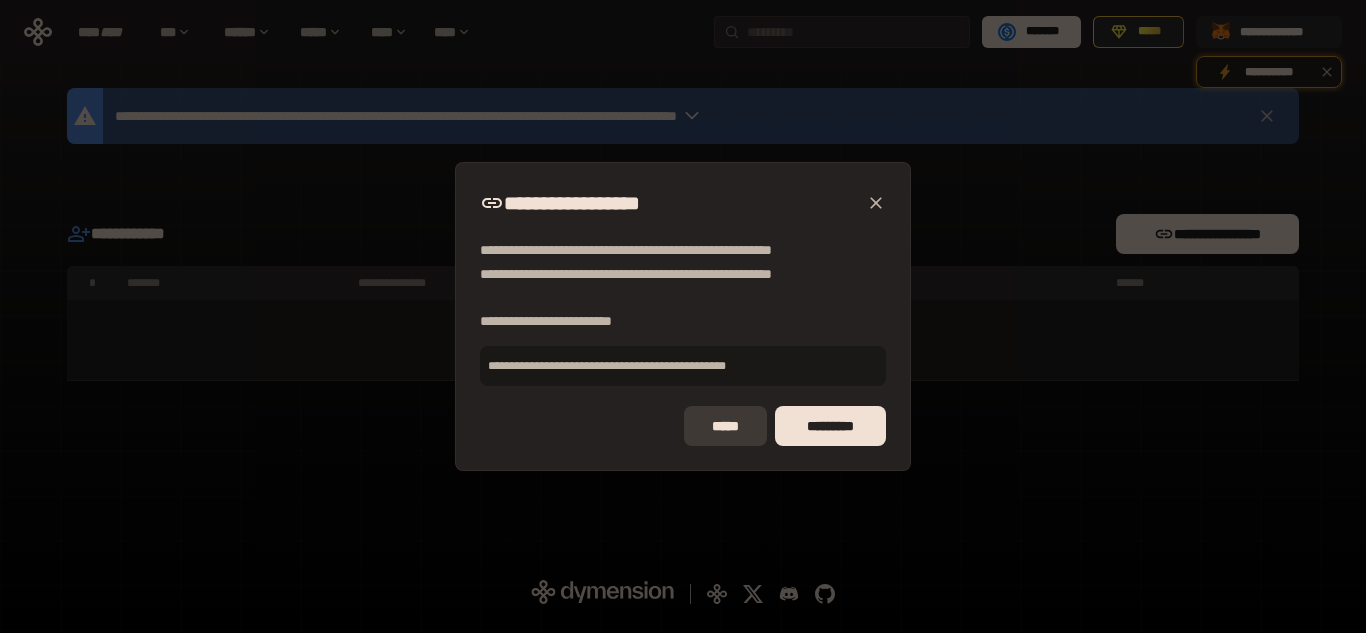 click on "*****" at bounding box center (725, 426) 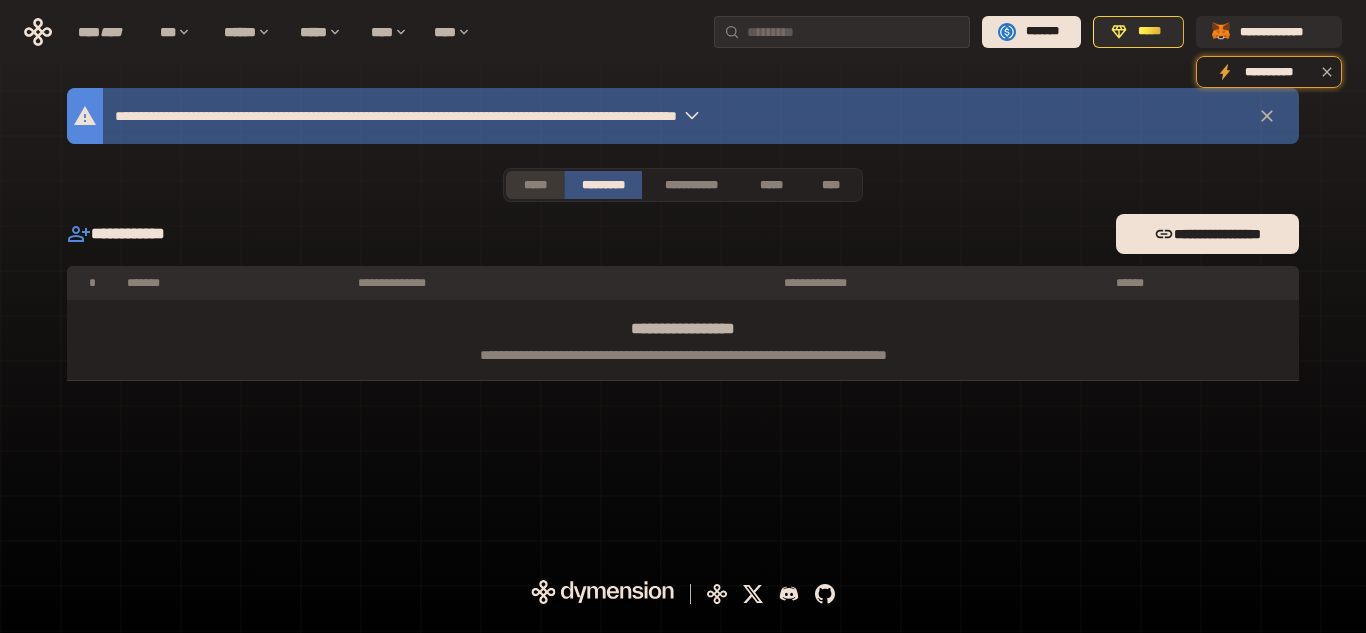 click on "*****" at bounding box center [535, 185] 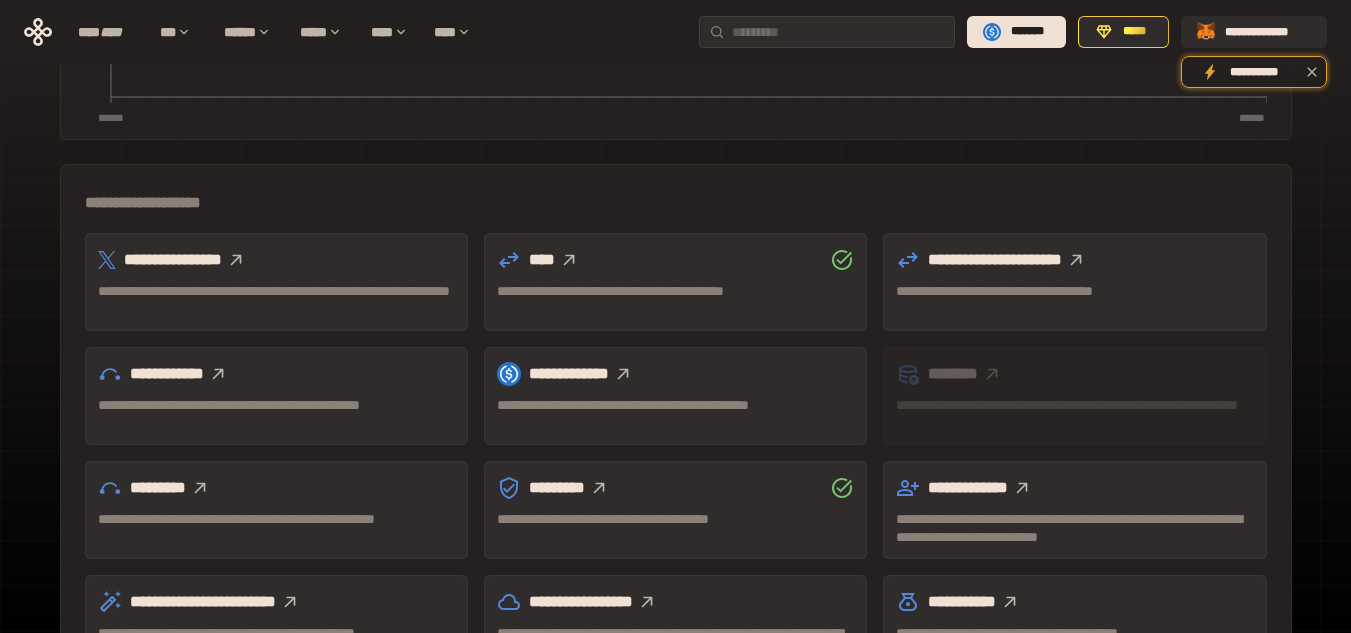 scroll, scrollTop: 500, scrollLeft: 0, axis: vertical 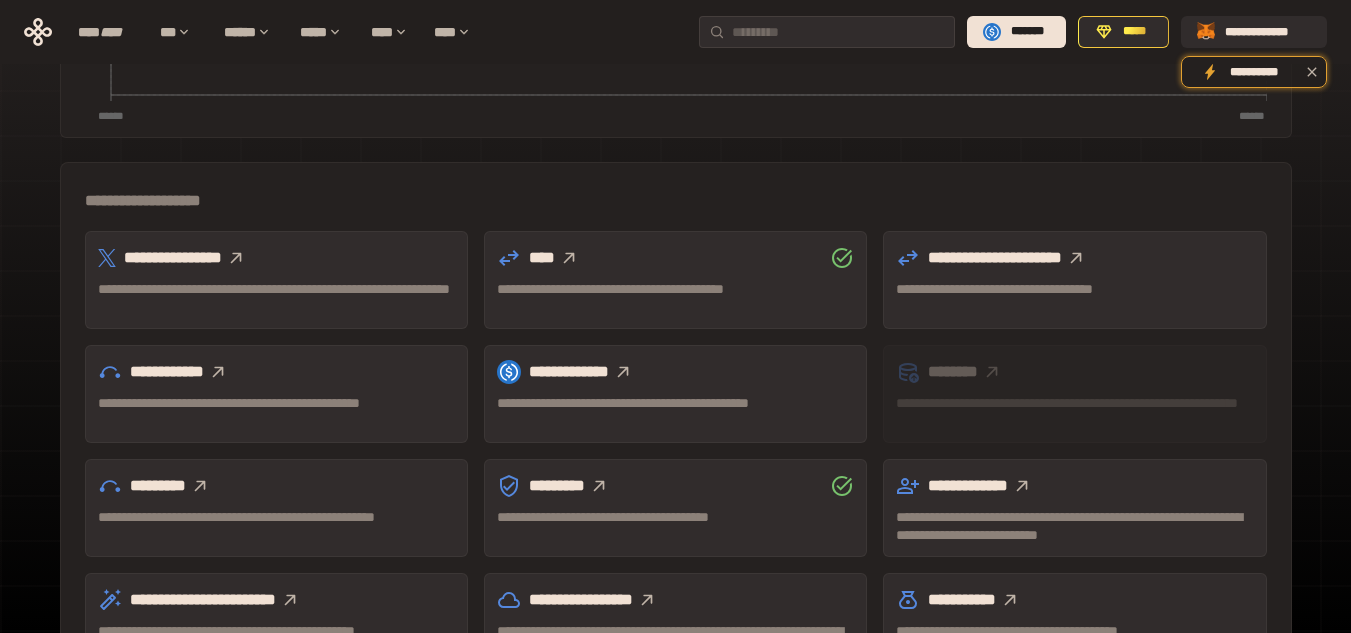 click 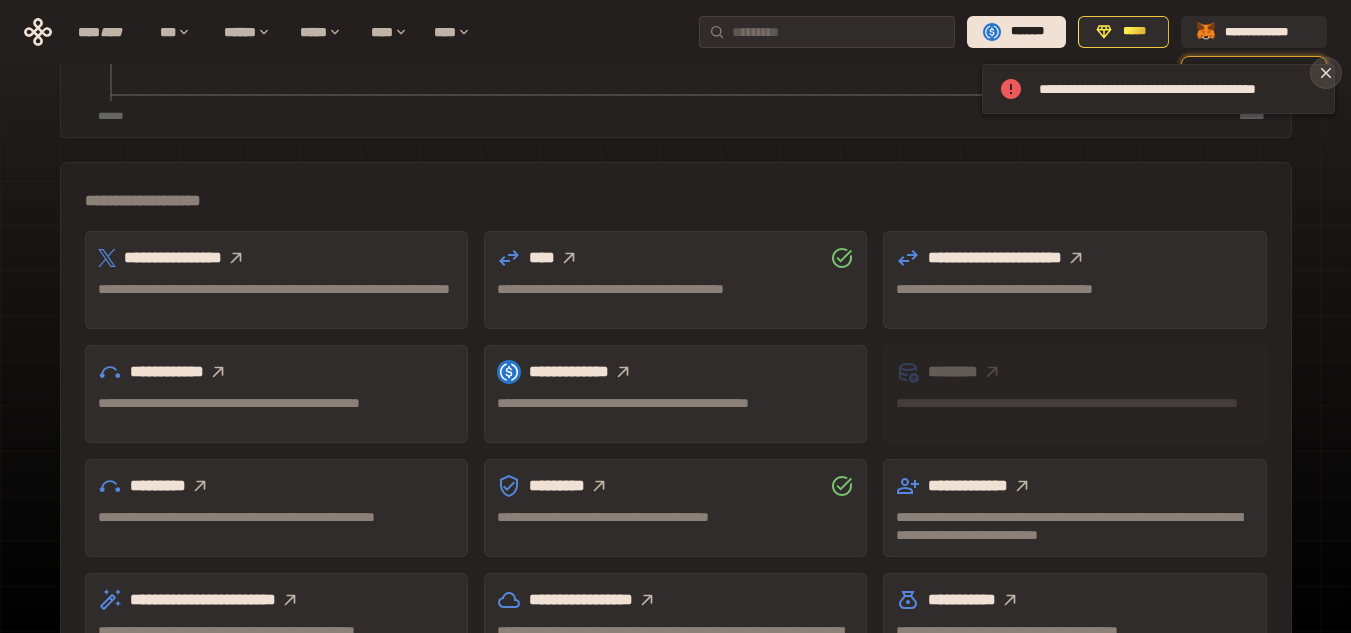 click 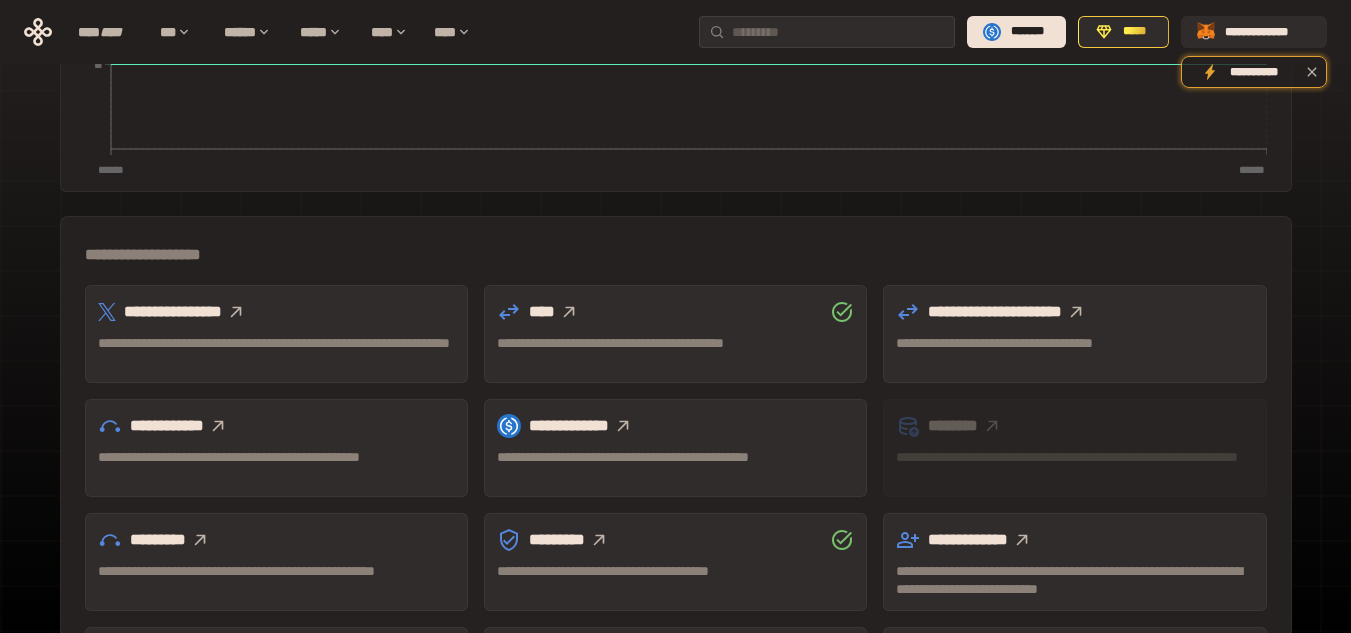 scroll, scrollTop: 555, scrollLeft: 0, axis: vertical 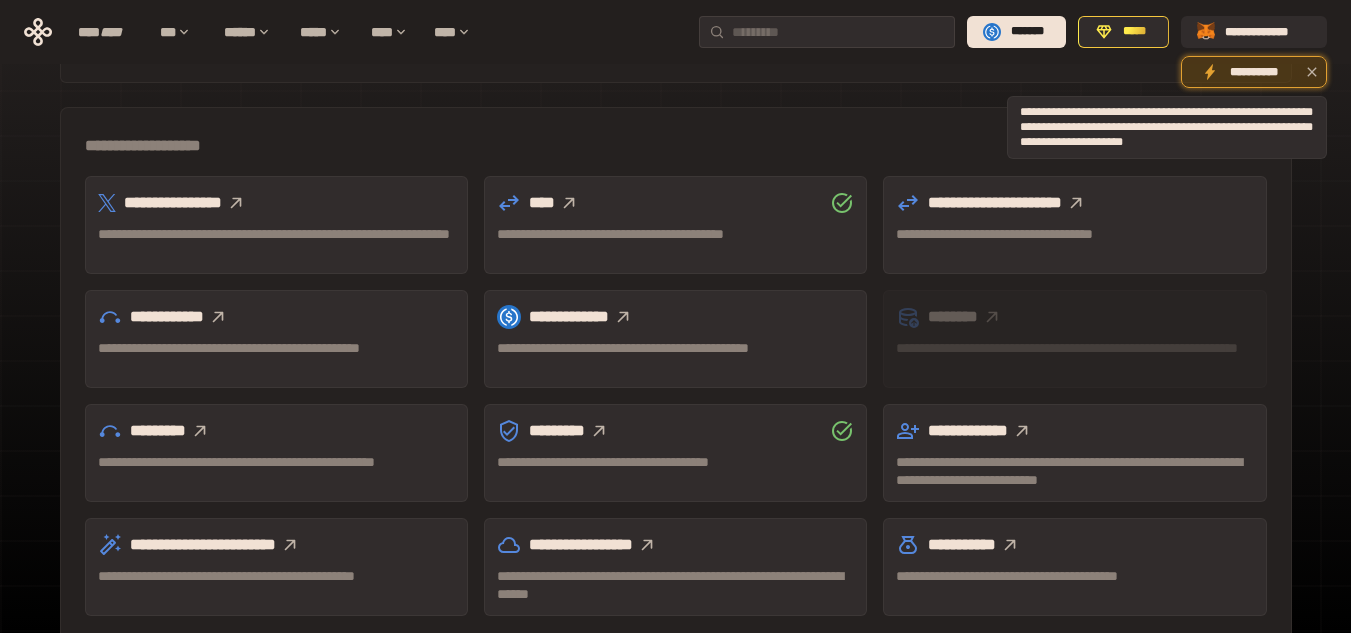 click 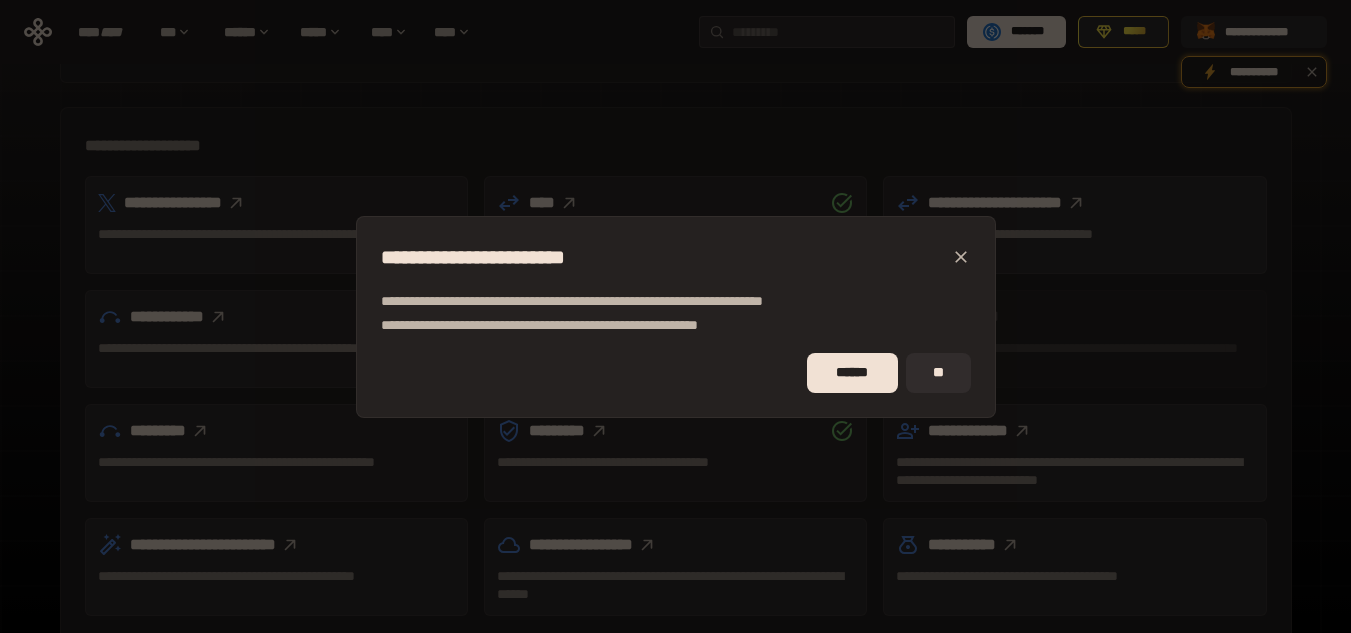 drag, startPoint x: 952, startPoint y: 250, endPoint x: 985, endPoint y: 244, distance: 33.54102 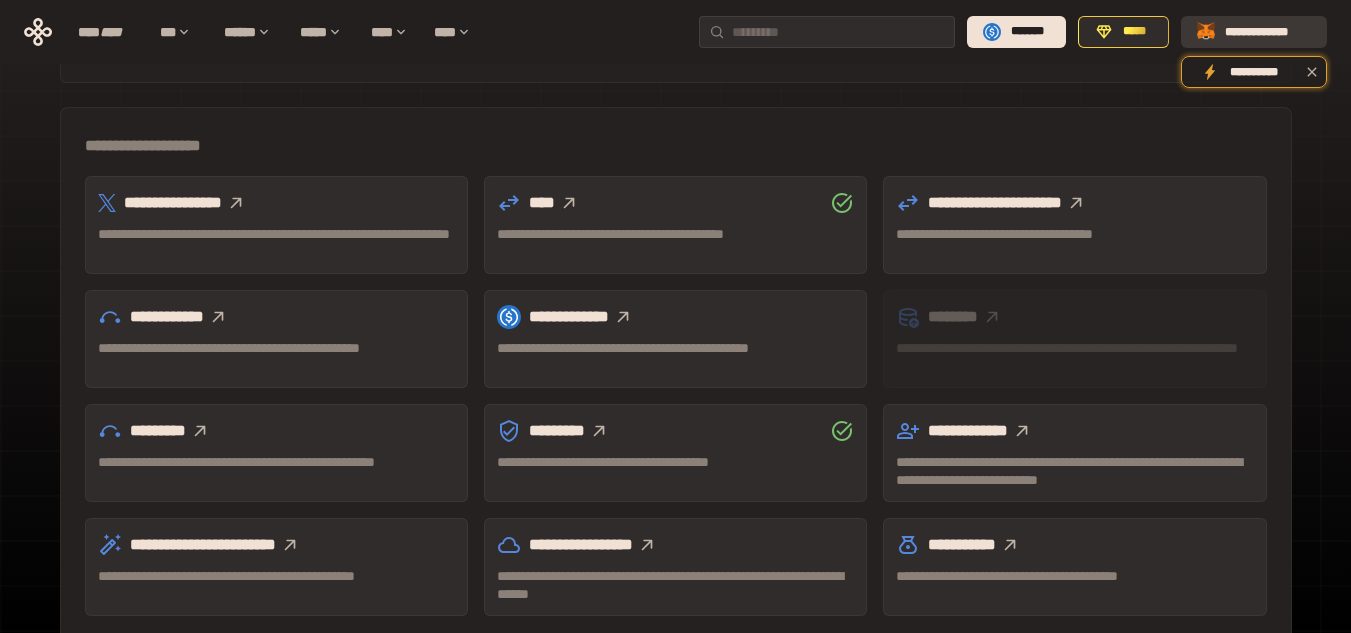 click on "**********" at bounding box center (1268, 32) 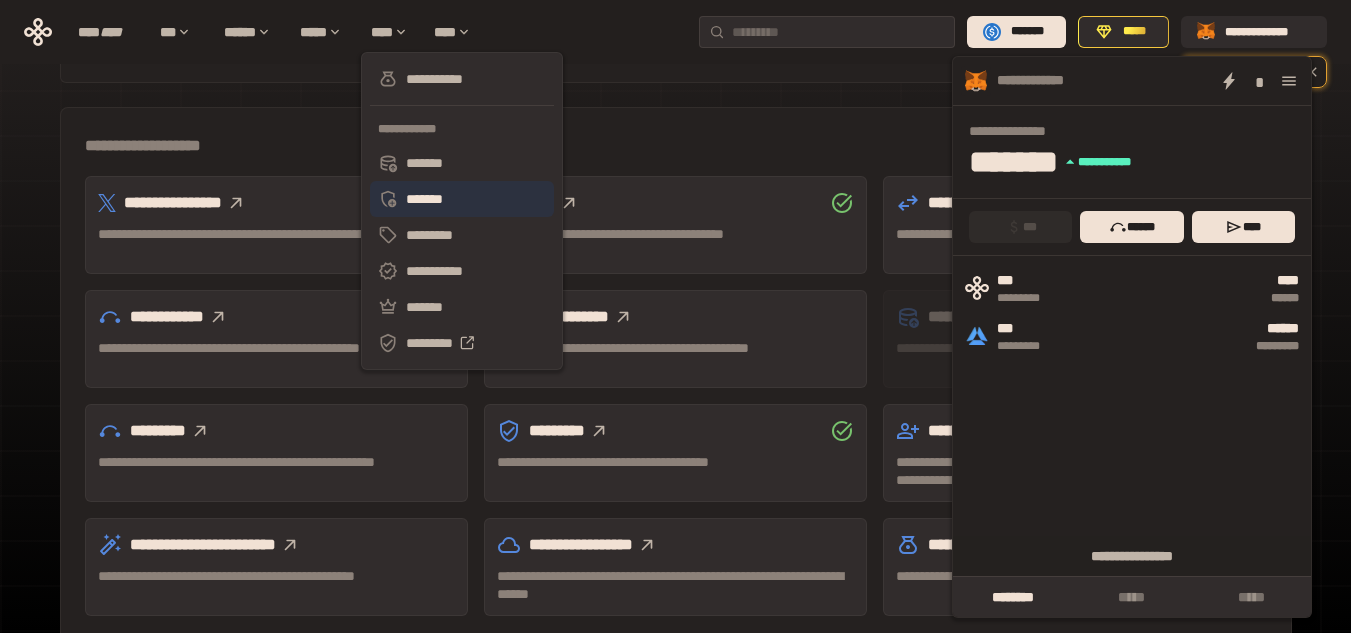 click on "*******" at bounding box center [462, 199] 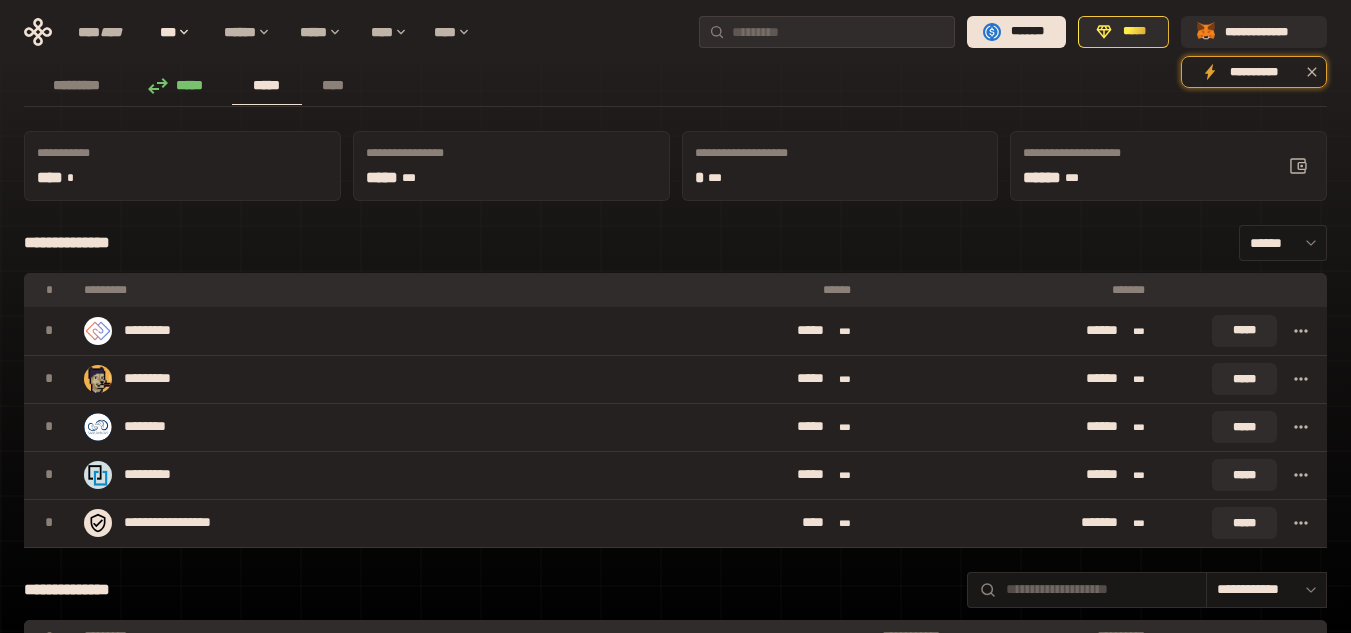 scroll, scrollTop: 0, scrollLeft: 0, axis: both 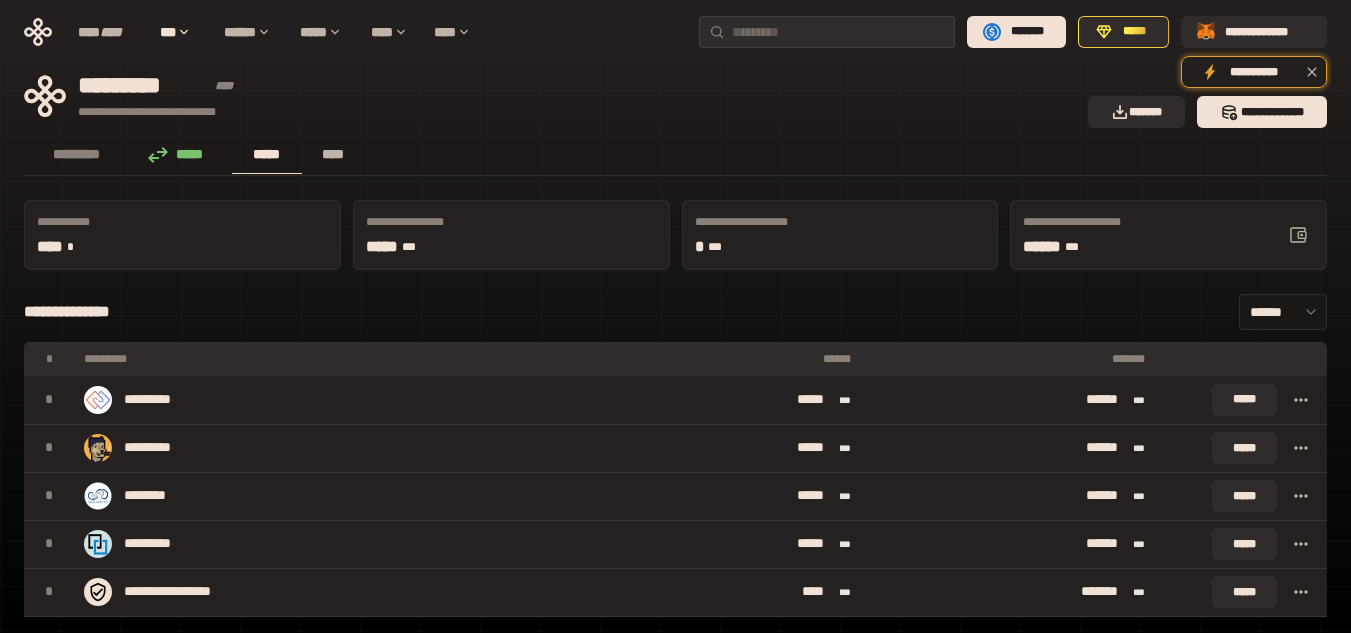 click on "****" at bounding box center (333, 155) 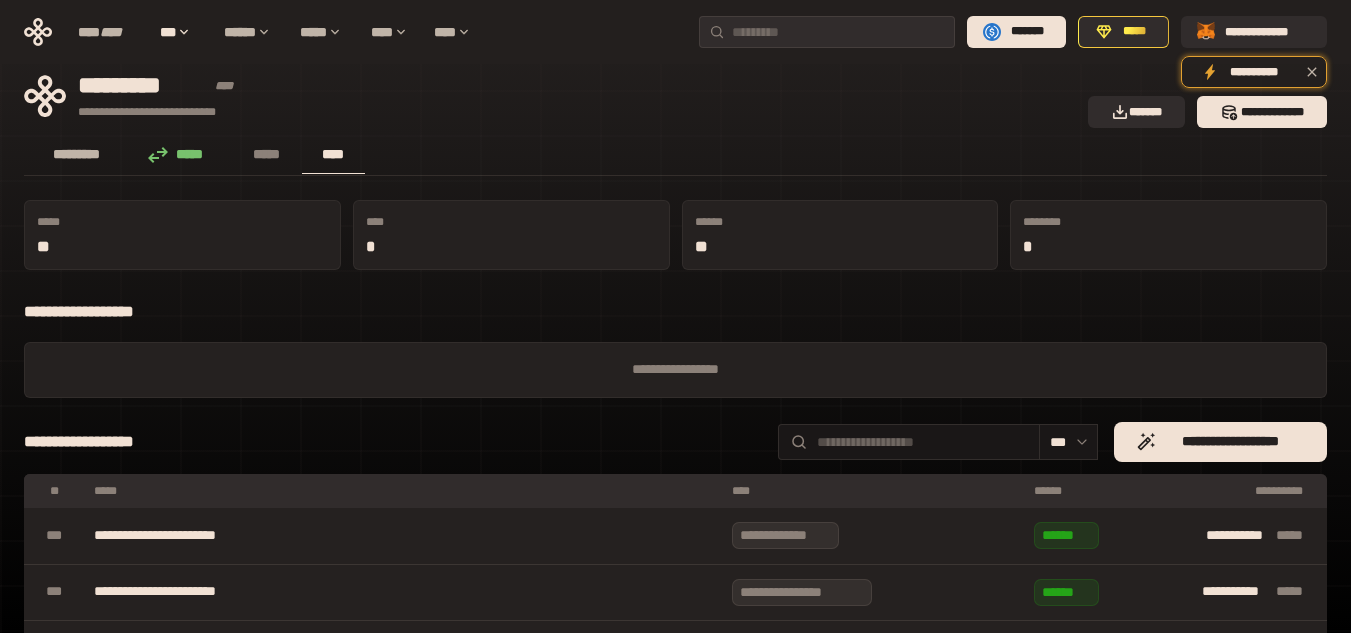 click on "*********" at bounding box center (77, 154) 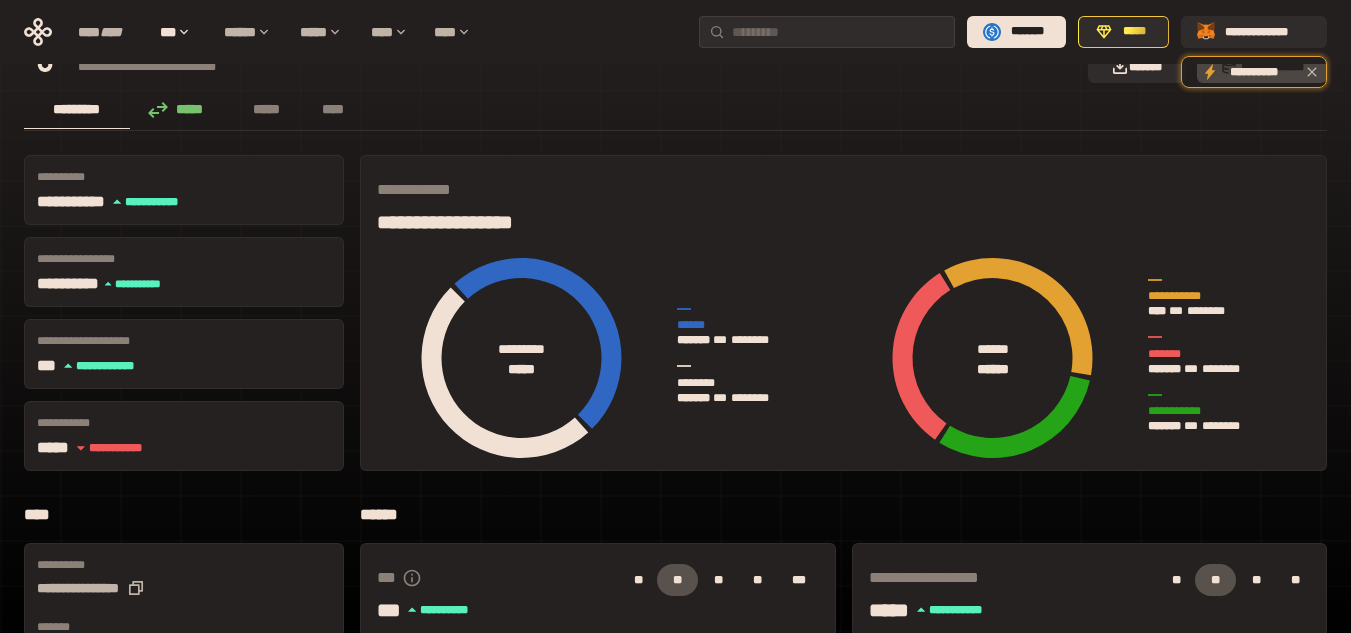scroll, scrollTop: 0, scrollLeft: 0, axis: both 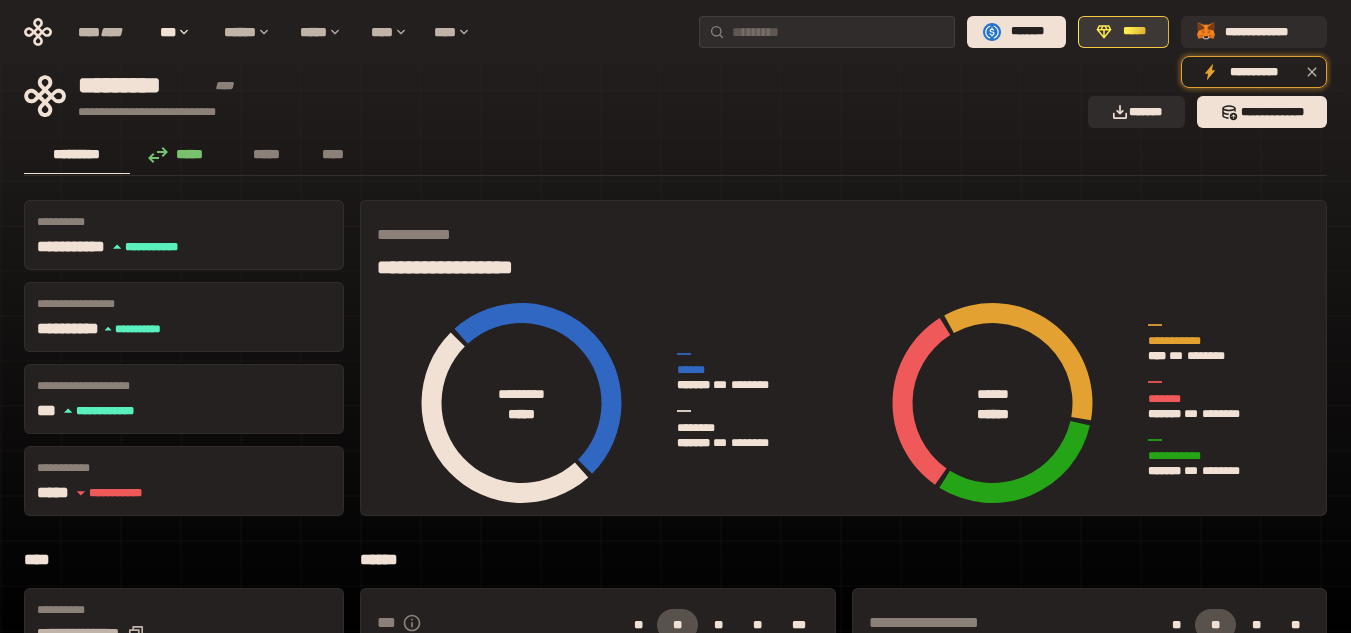 click on "*****" at bounding box center (1123, 32) 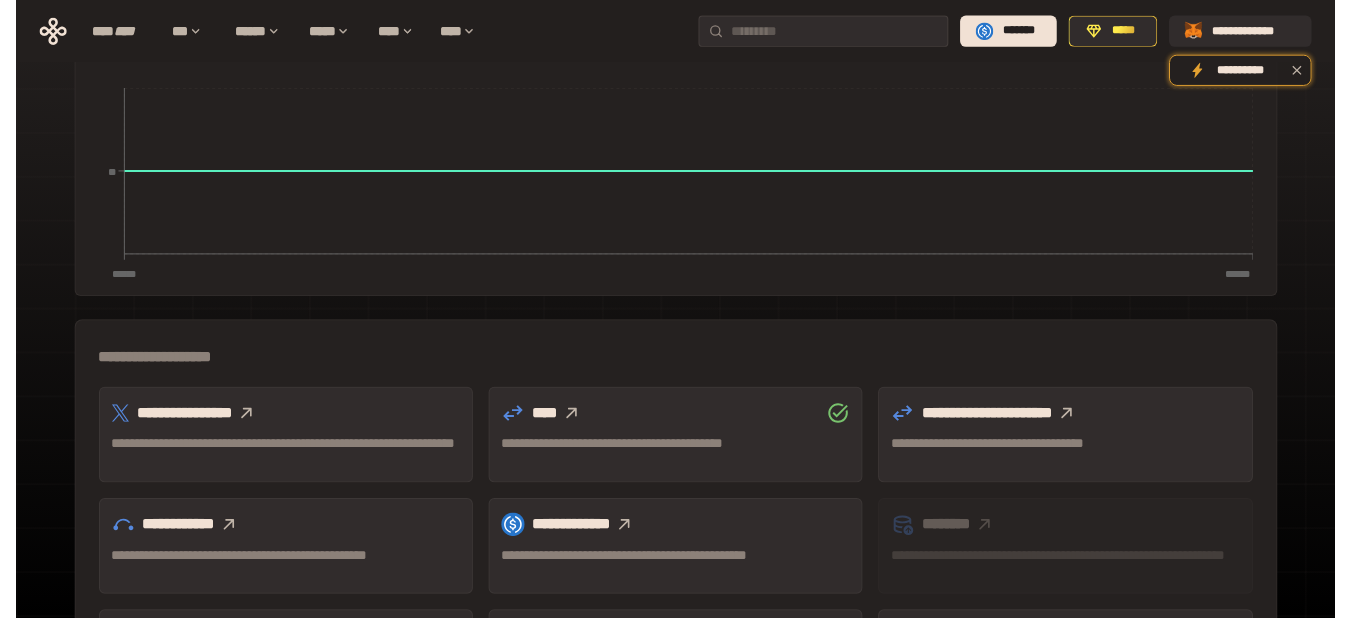 scroll, scrollTop: 300, scrollLeft: 0, axis: vertical 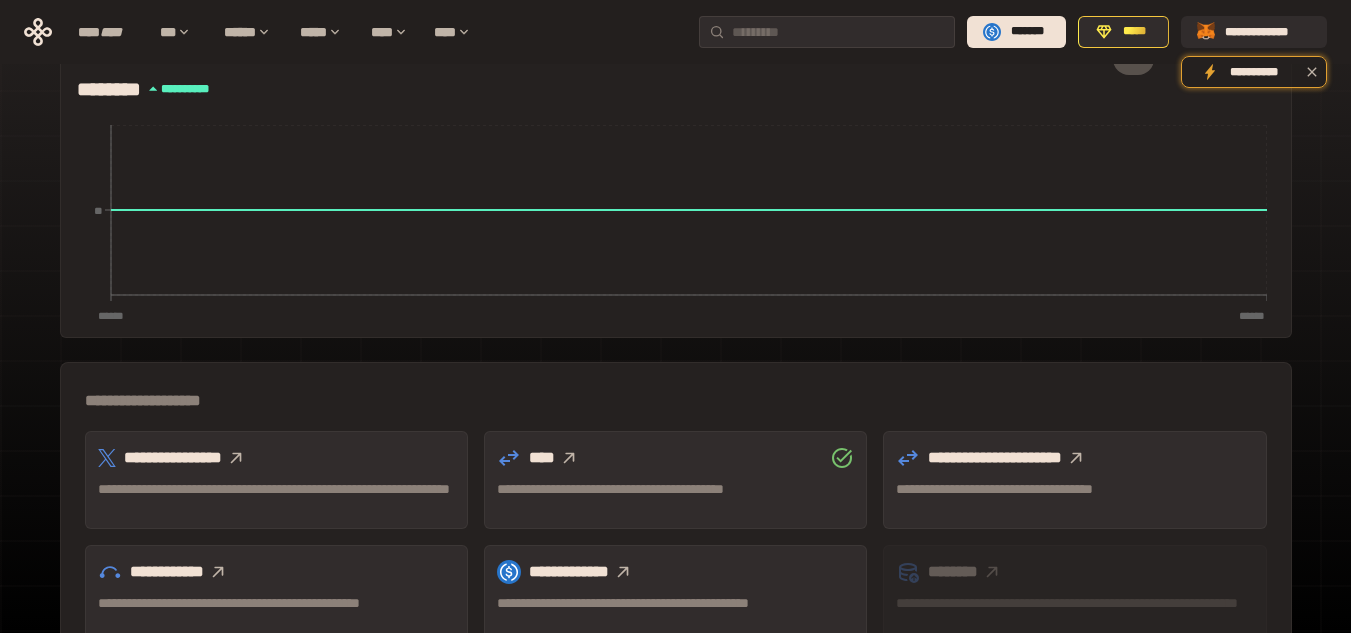 click 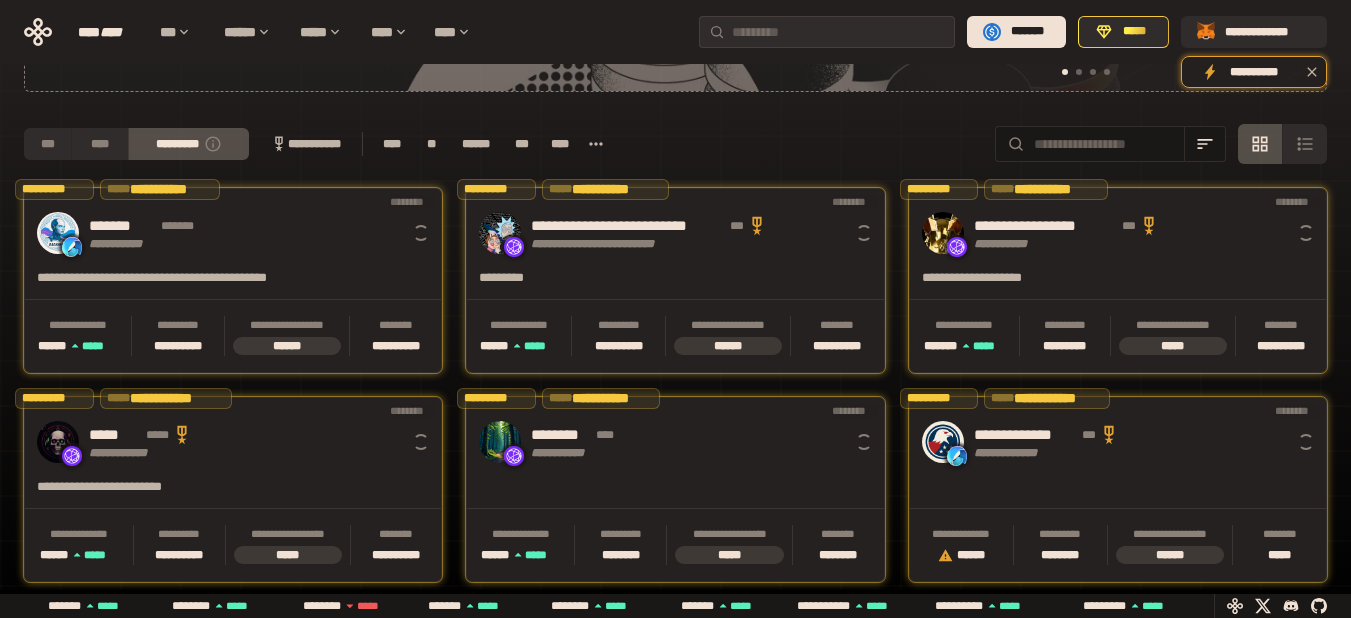 scroll, scrollTop: 0, scrollLeft: 16, axis: horizontal 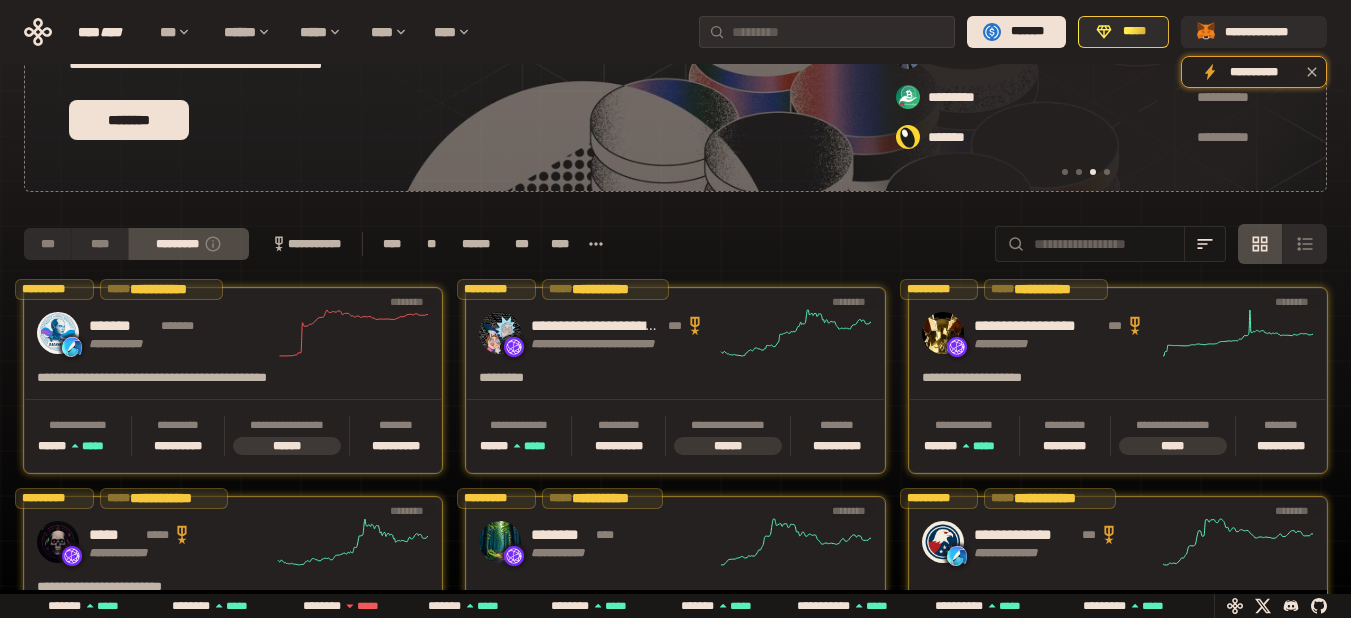click on "**********" at bounding box center [305, 244] 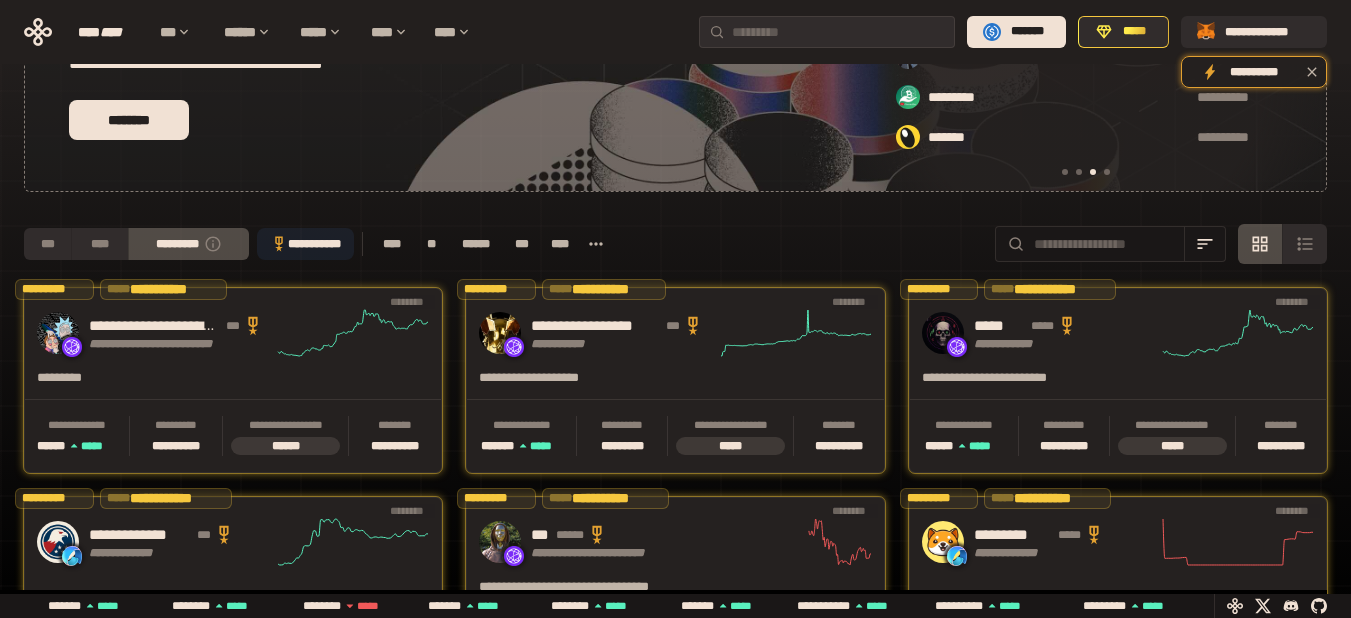 click on "******" at bounding box center [476, 244] 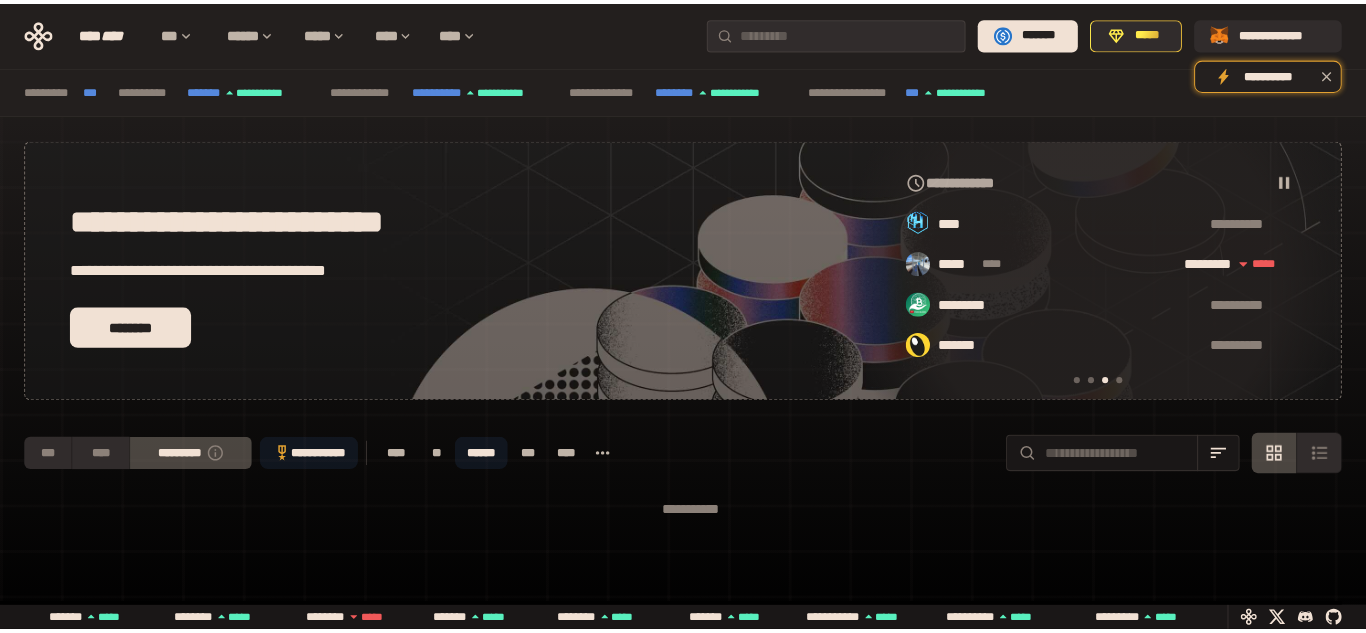 scroll, scrollTop: 0, scrollLeft: 0, axis: both 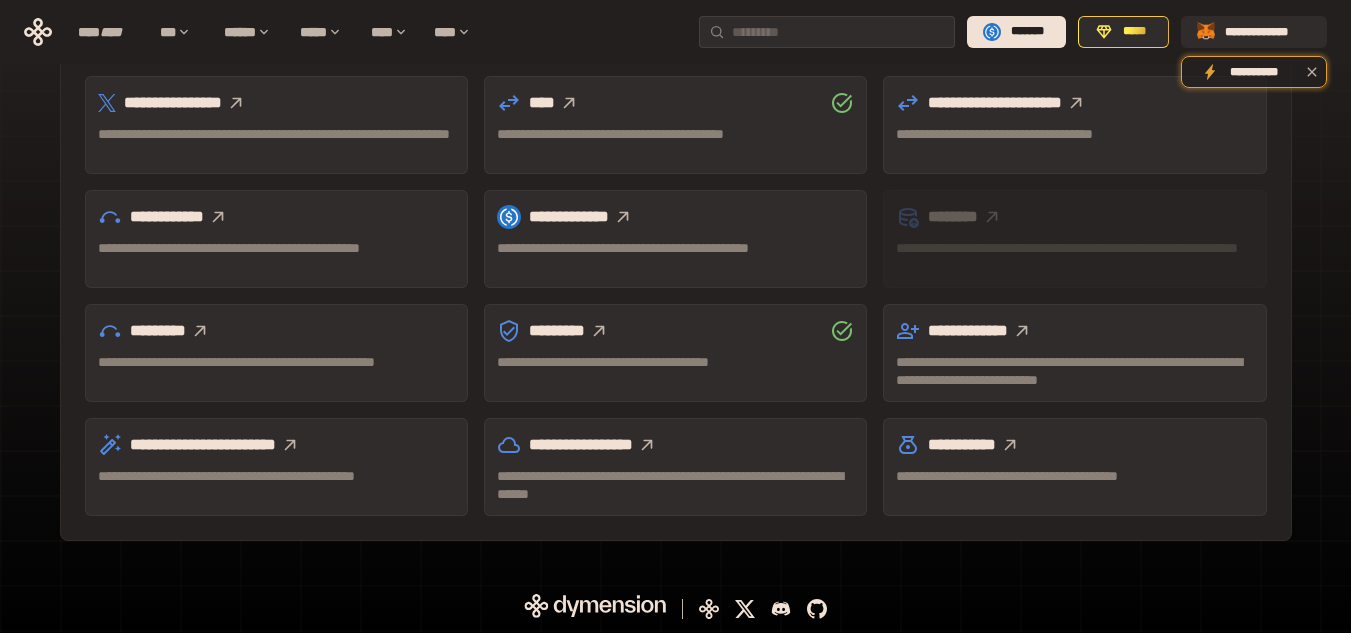 click 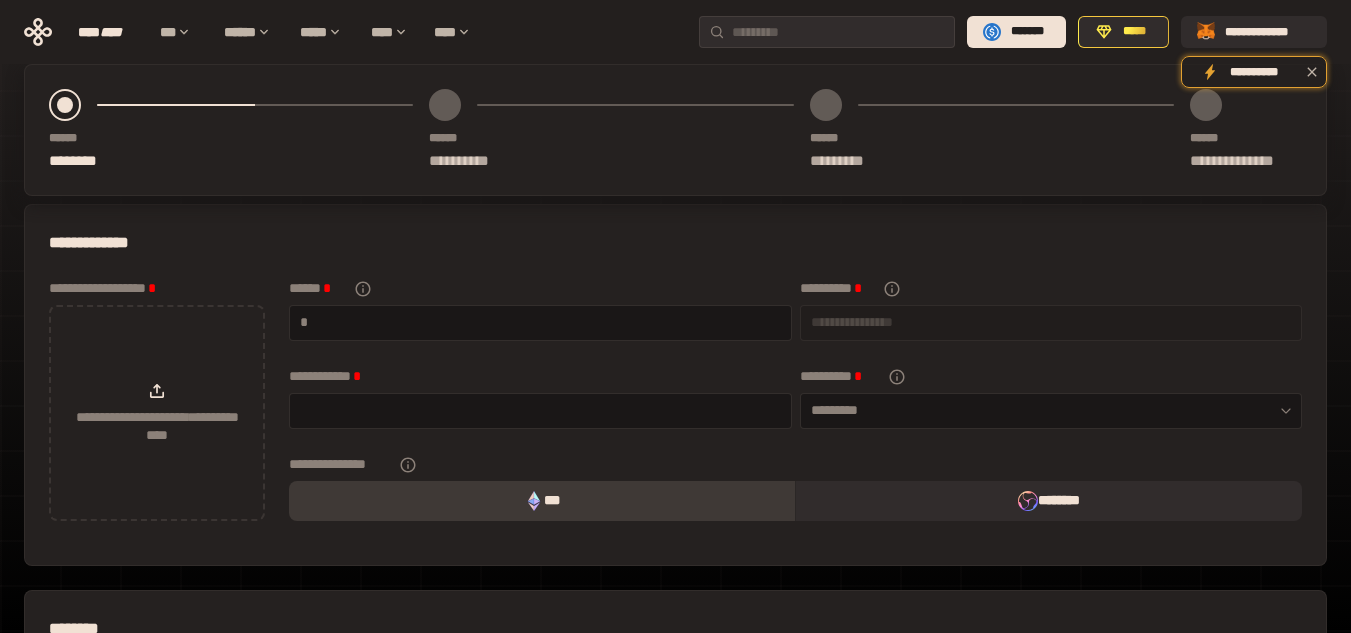 scroll, scrollTop: 0, scrollLeft: 0, axis: both 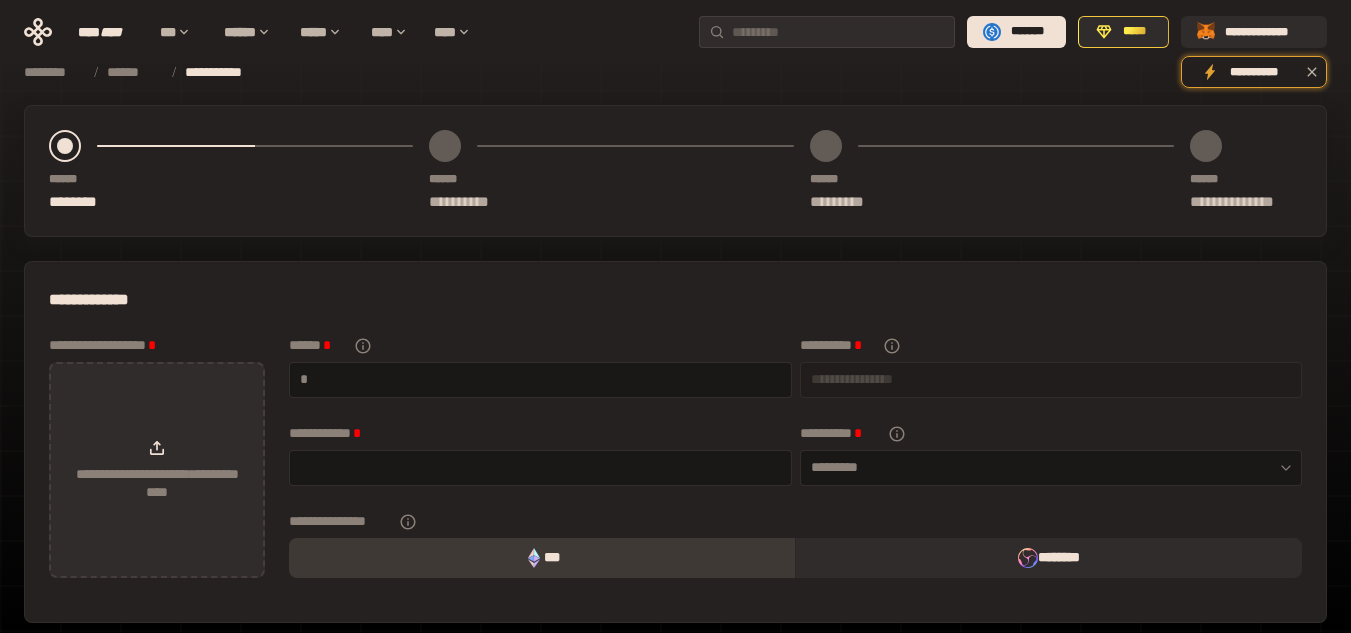 click on "**********" at bounding box center [157, 470] 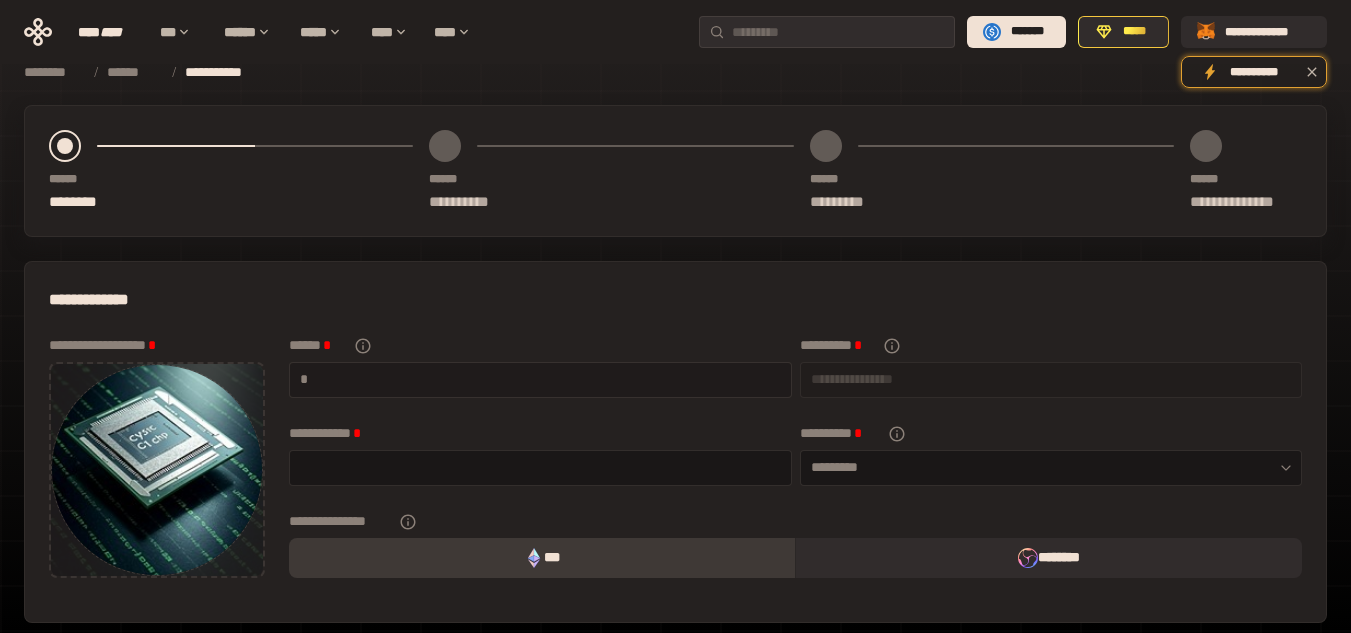 click at bounding box center [546, 379] 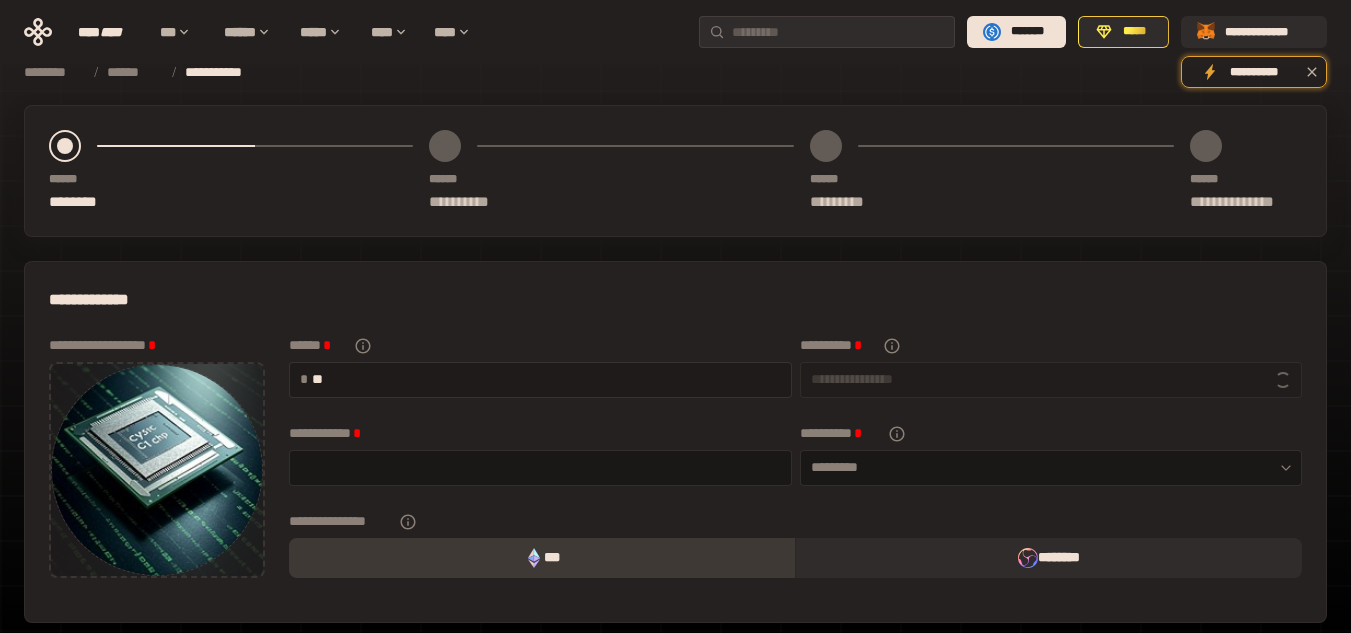 type on "***" 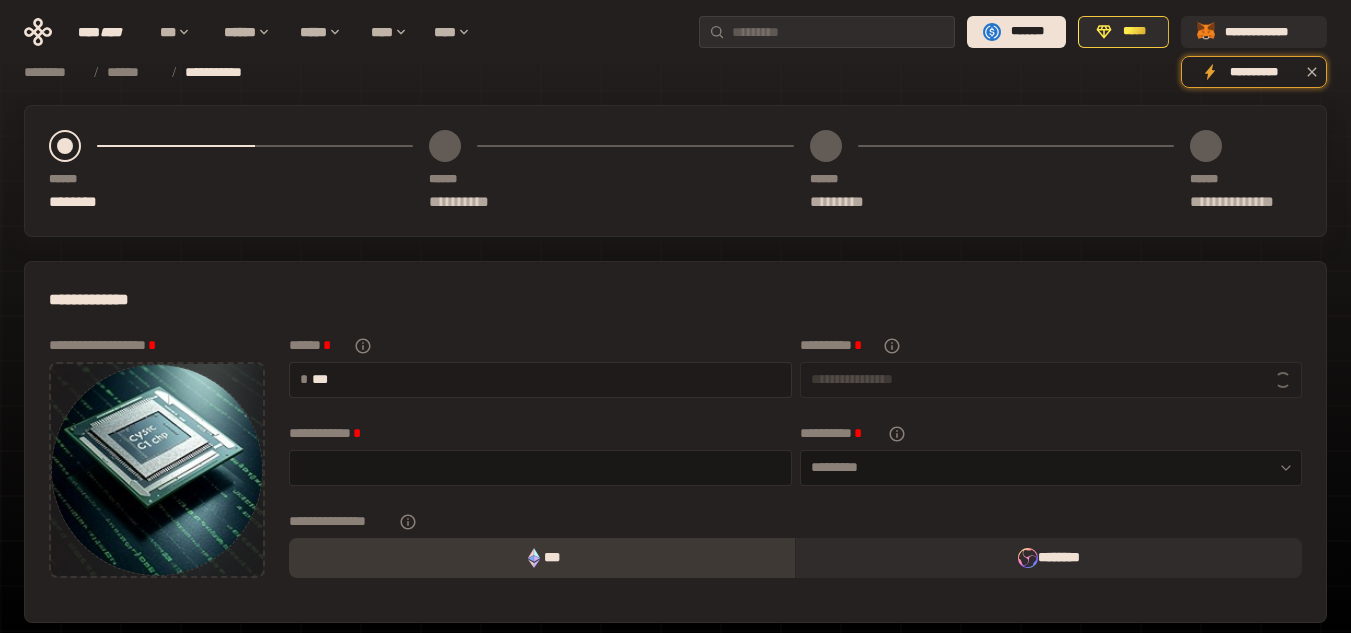 type on "**********" 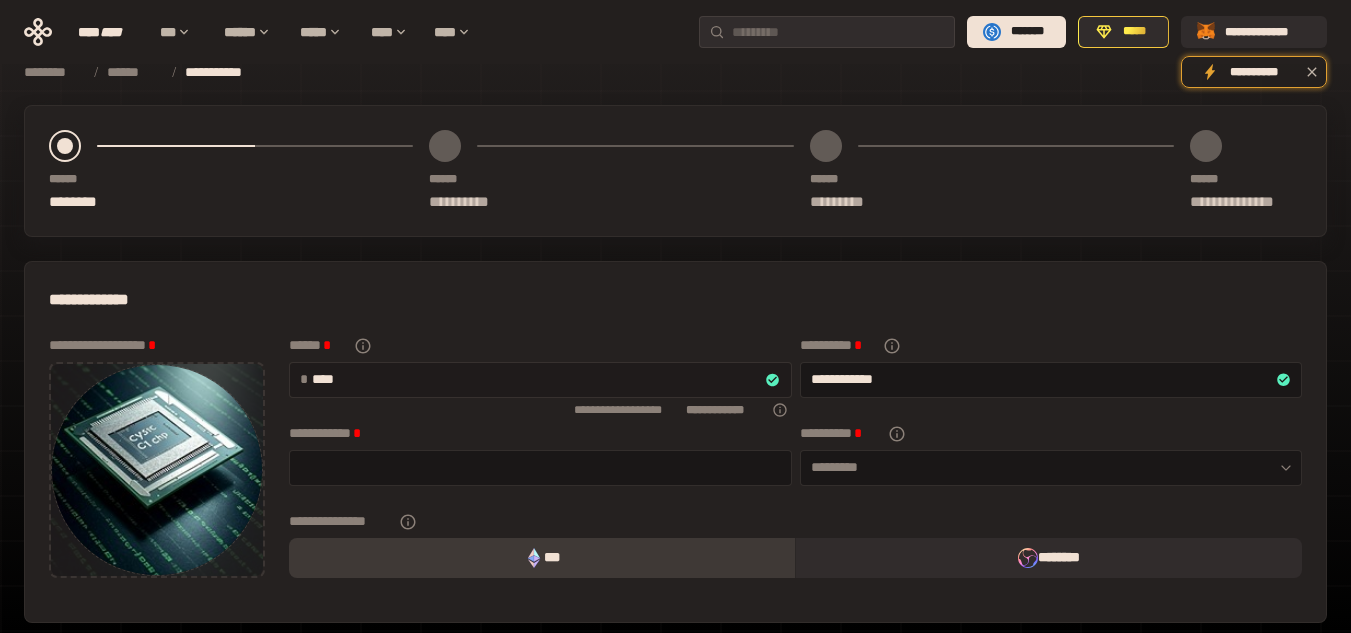 type on "*****" 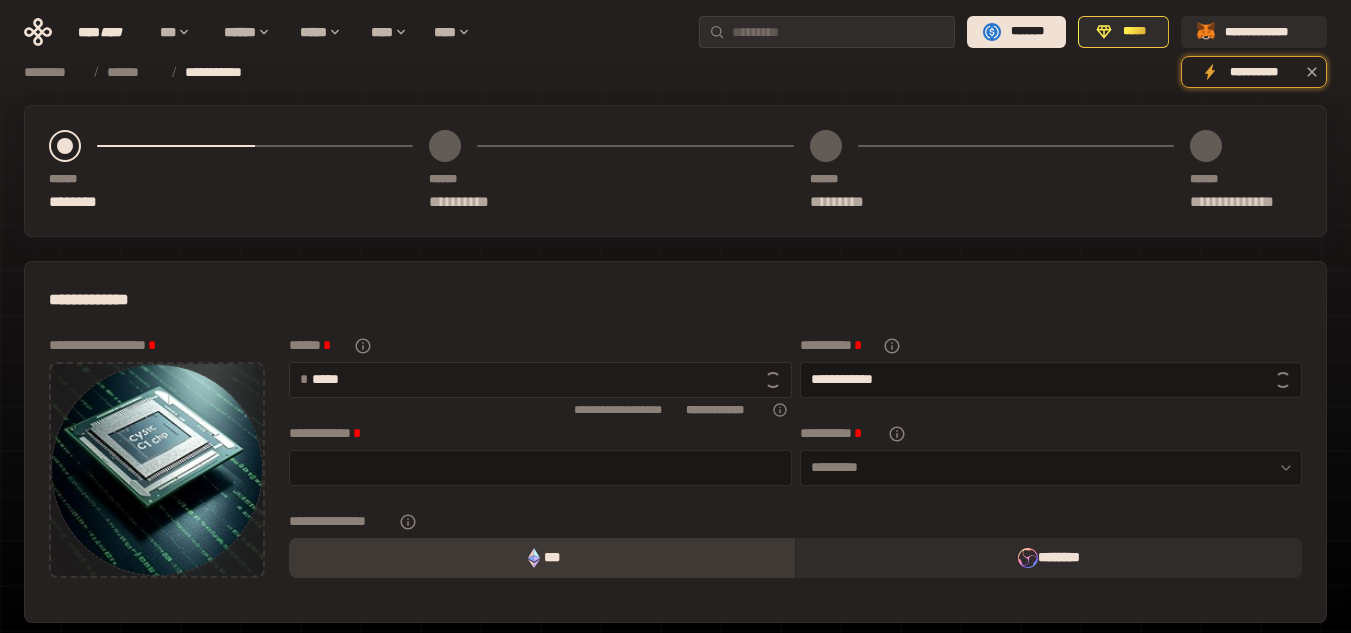 type on "**********" 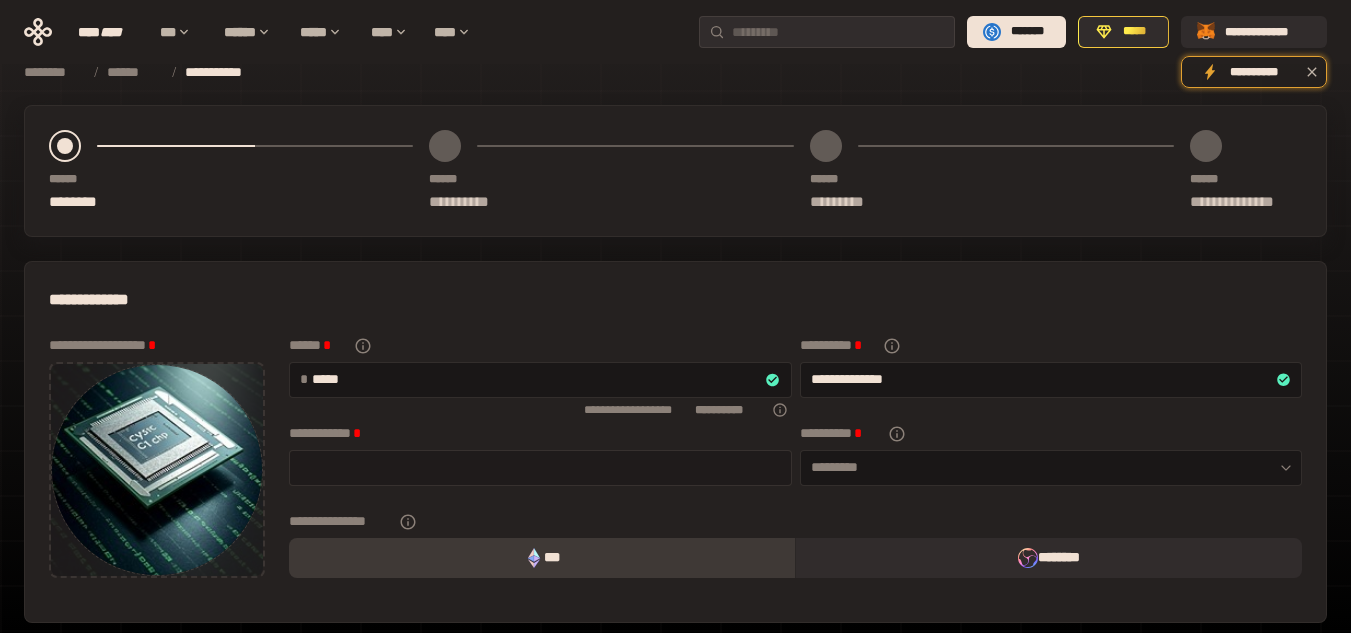 type on "*****" 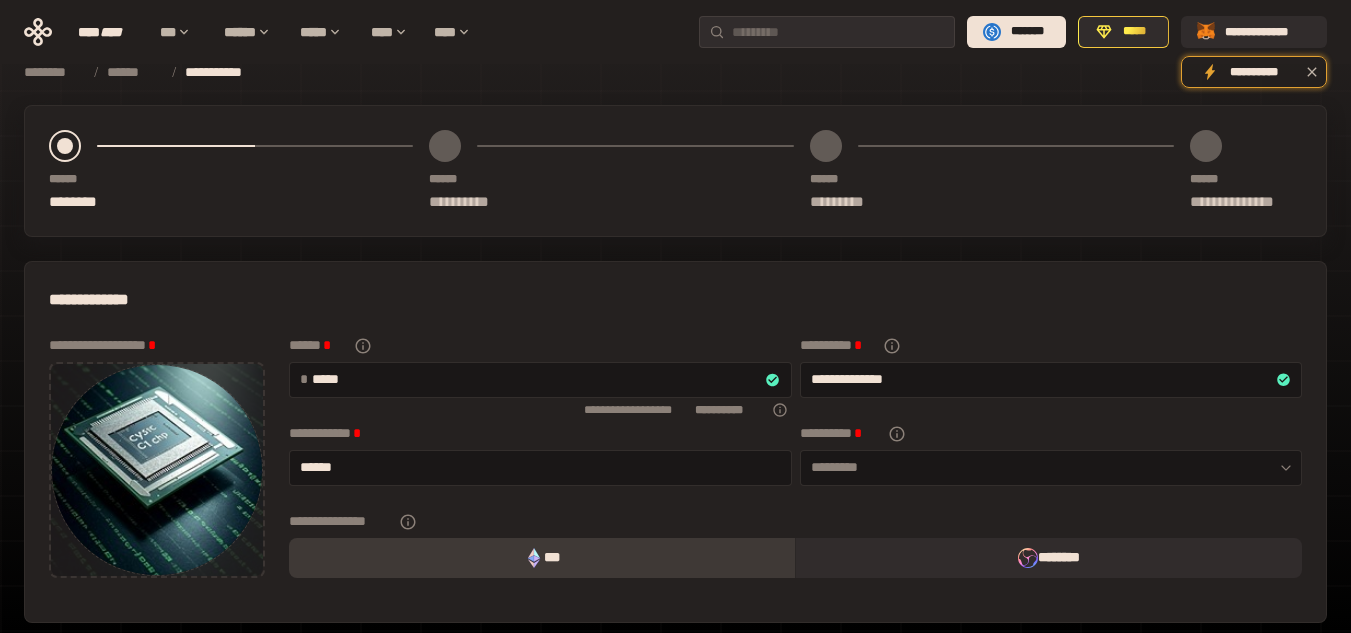 scroll, scrollTop: 100, scrollLeft: 0, axis: vertical 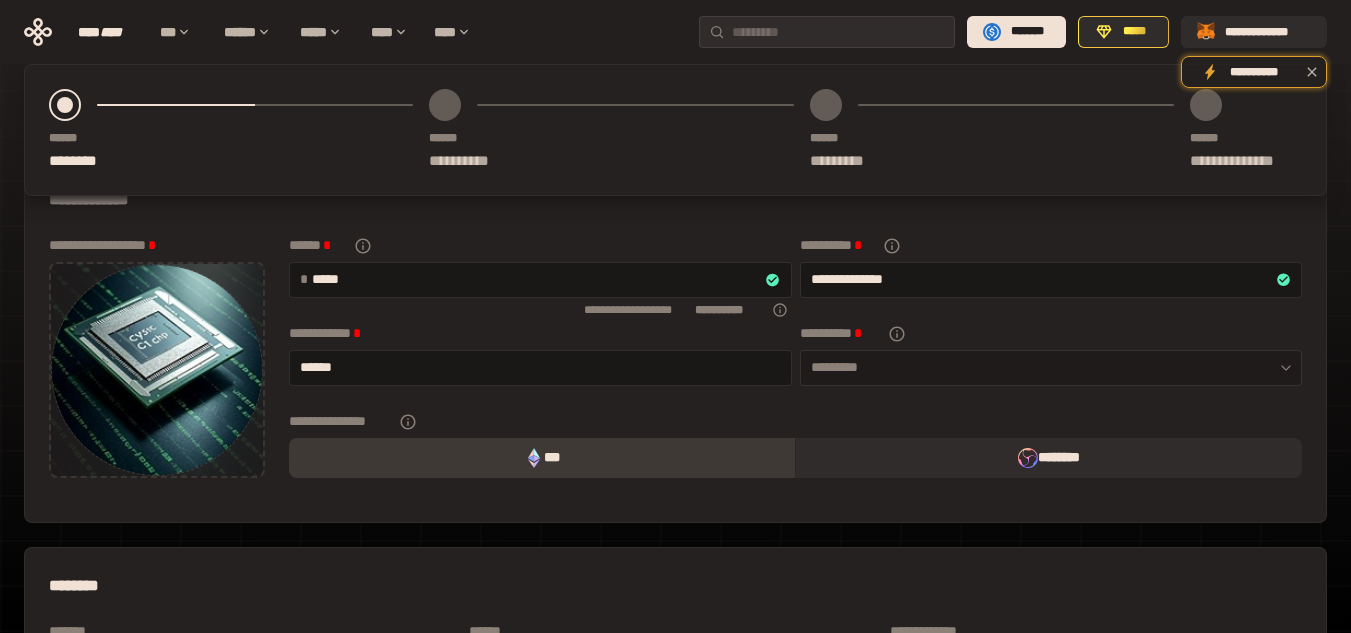 type on "******" 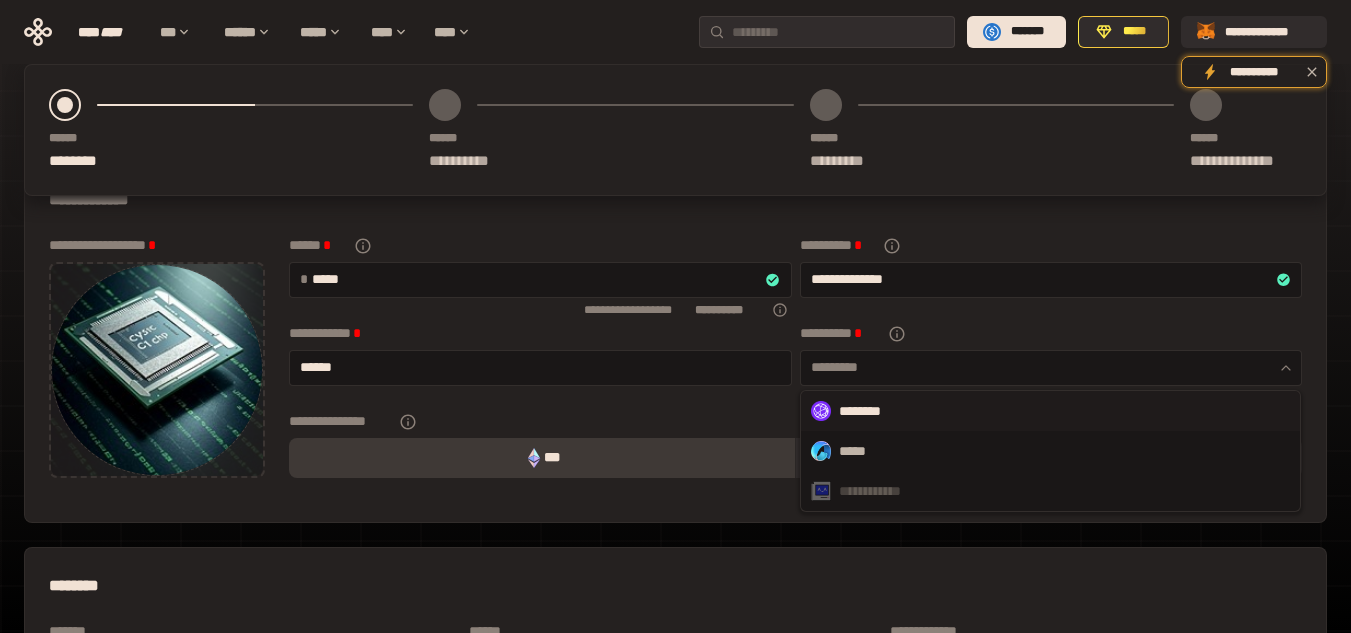 click on "********" at bounding box center (1050, 411) 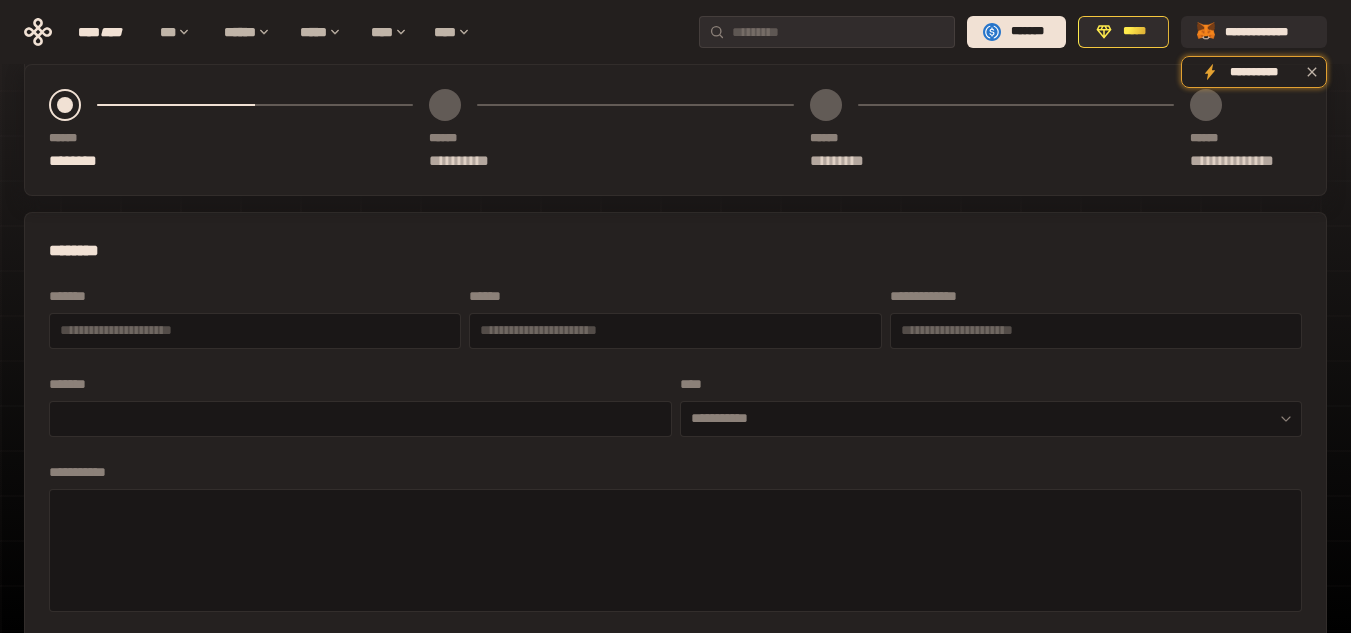 scroll, scrollTop: 400, scrollLeft: 0, axis: vertical 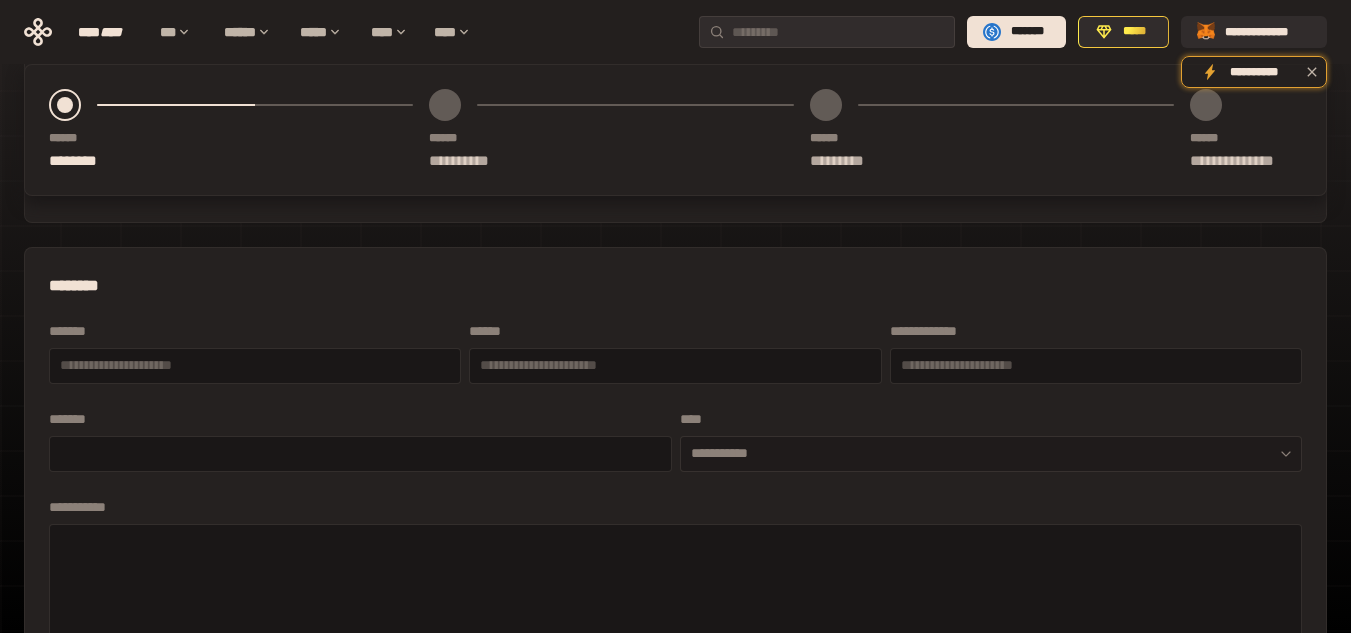 click on "**********" at bounding box center [991, 454] 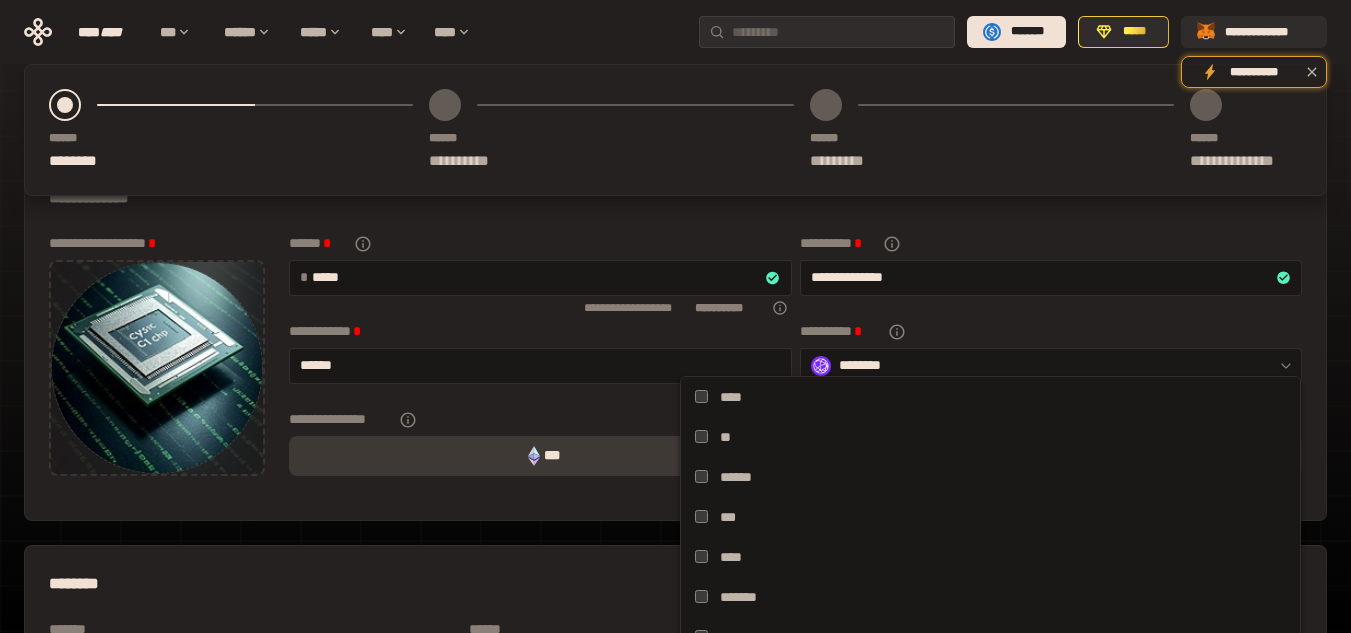 scroll, scrollTop: 100, scrollLeft: 0, axis: vertical 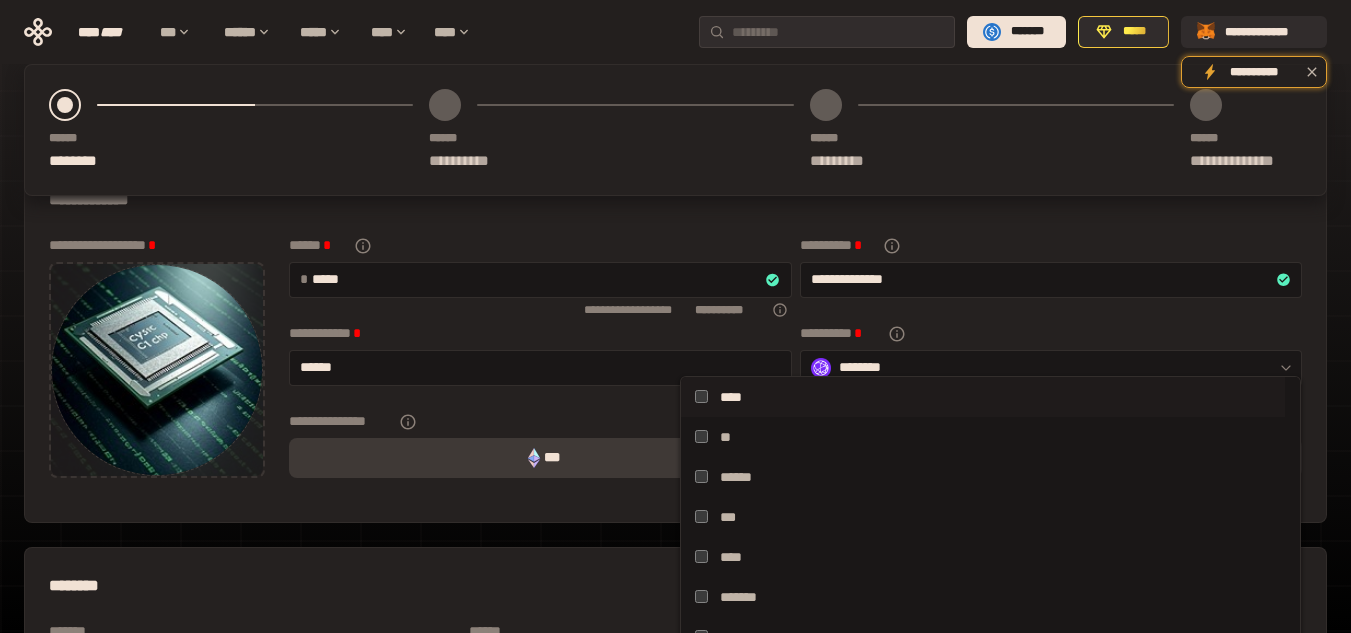 click on "more text here" at bounding box center [675, 342] 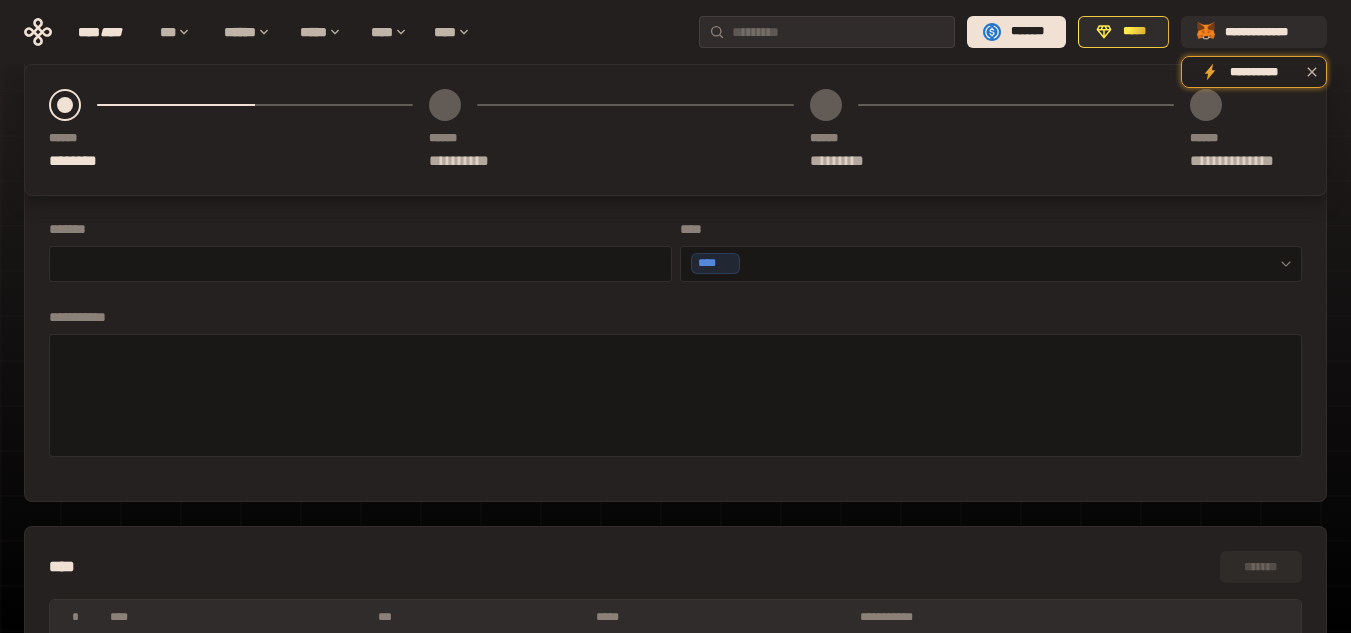 scroll, scrollTop: 600, scrollLeft: 0, axis: vertical 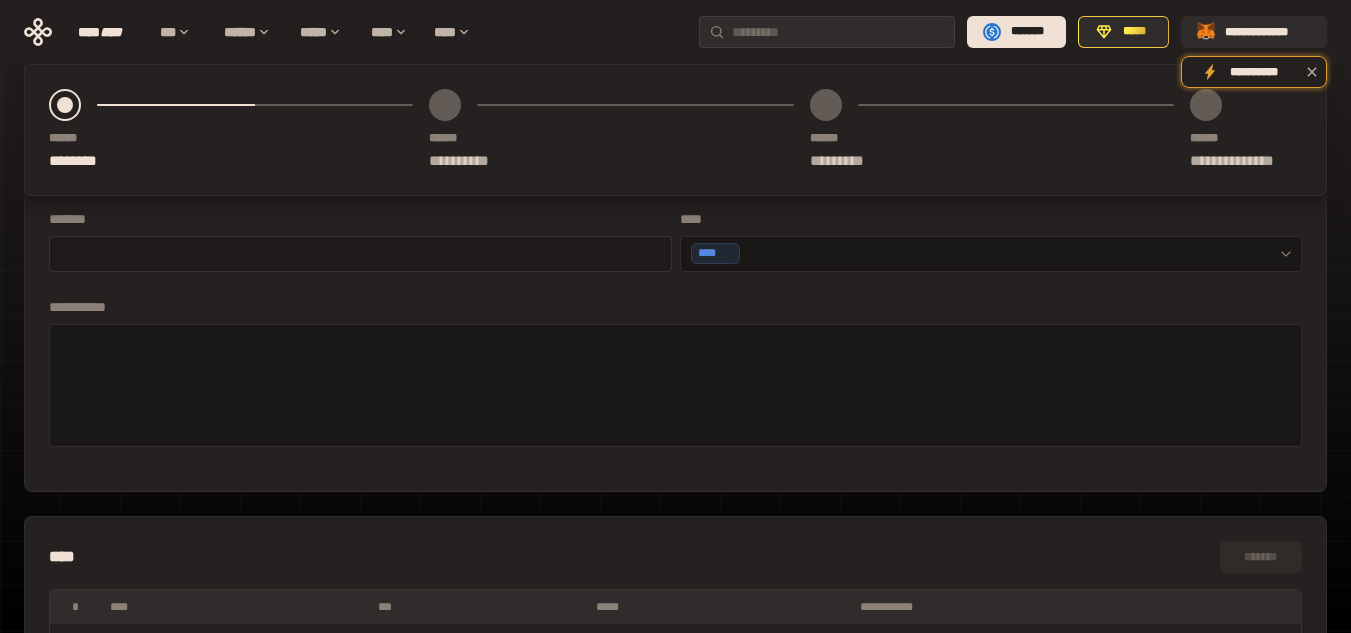 click at bounding box center (360, 253) 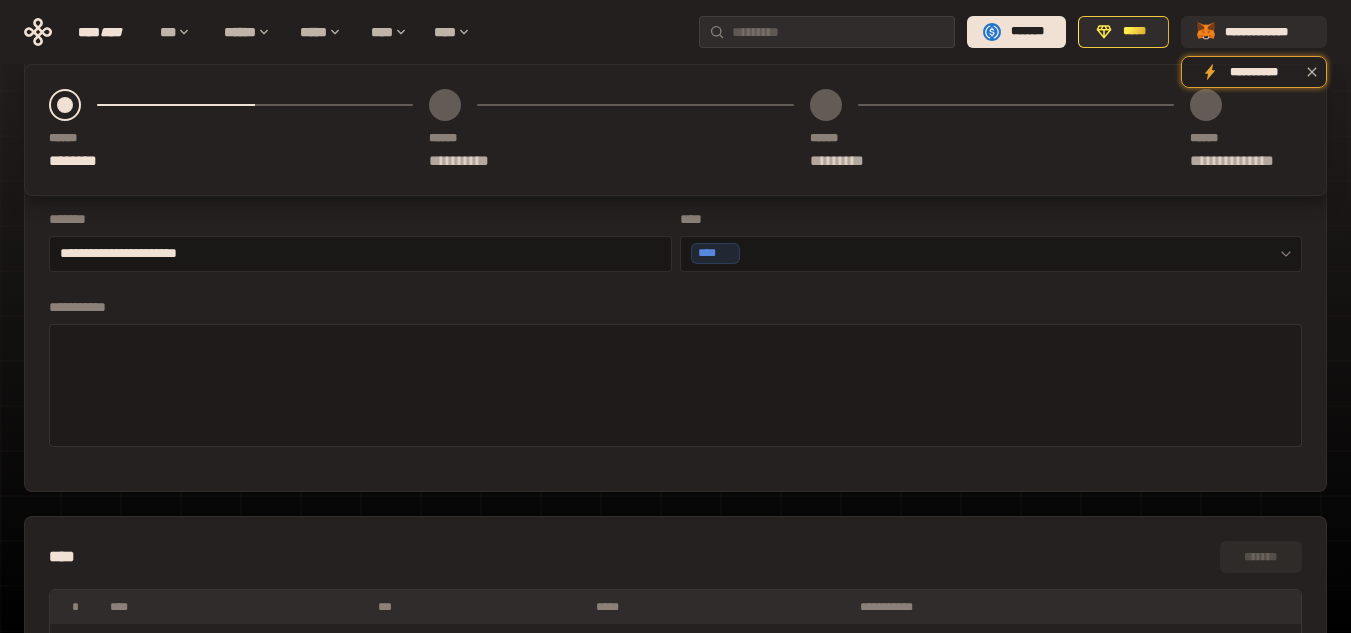 type on "**********" 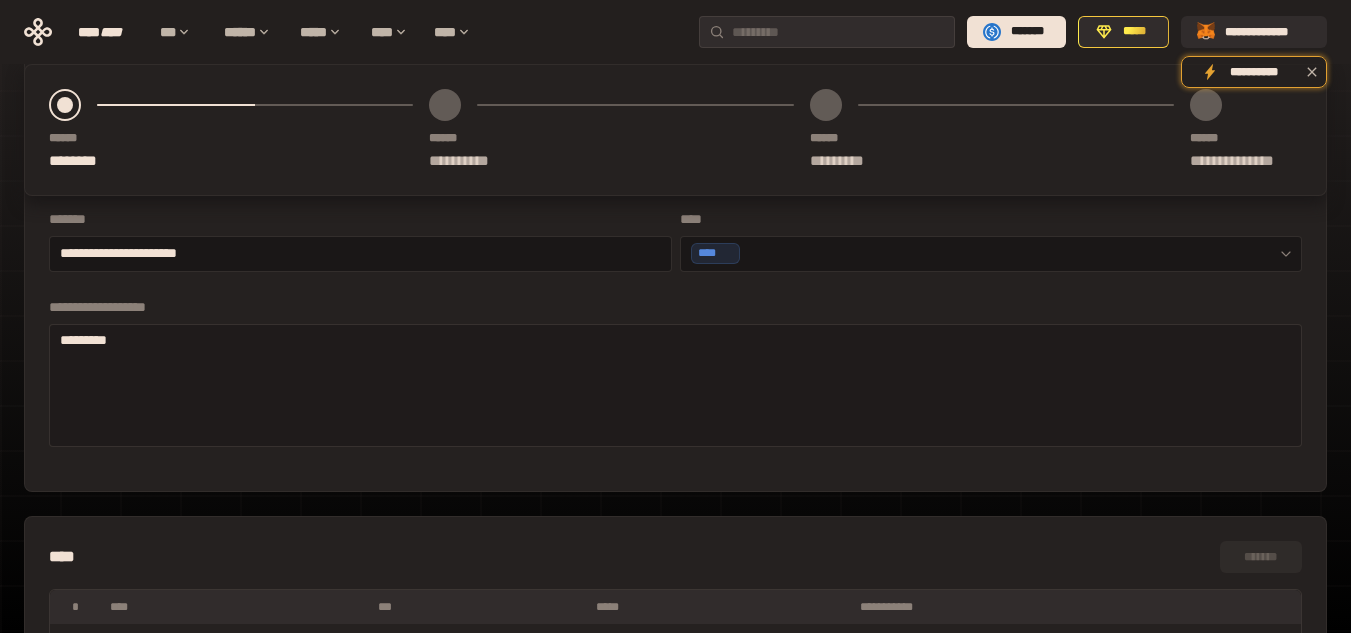 drag, startPoint x: 85, startPoint y: 343, endPoint x: 52, endPoint y: 344, distance: 33.01515 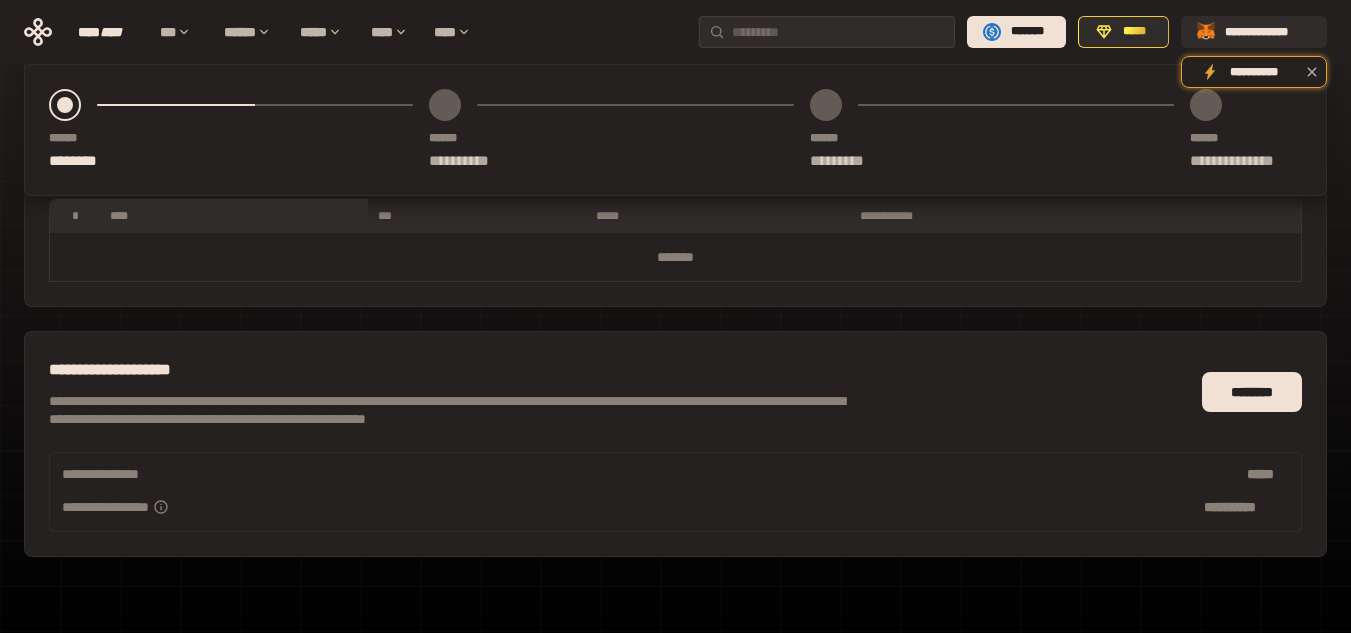 scroll, scrollTop: 1000, scrollLeft: 0, axis: vertical 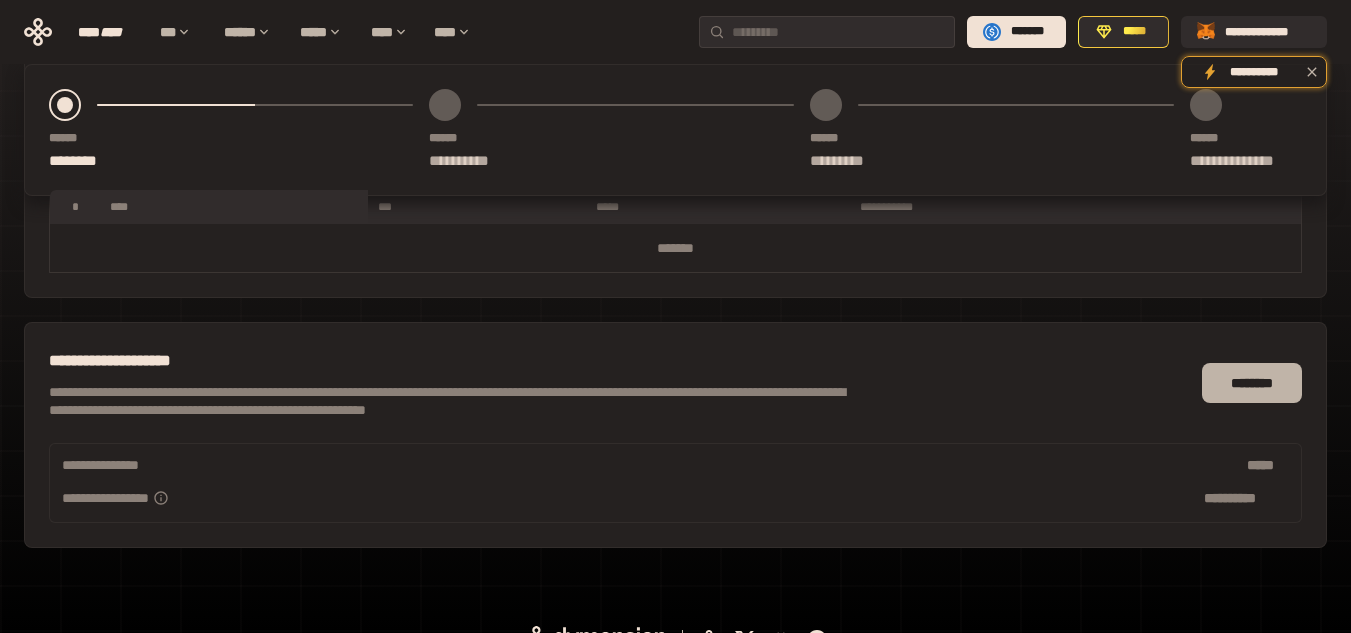 type on "*********" 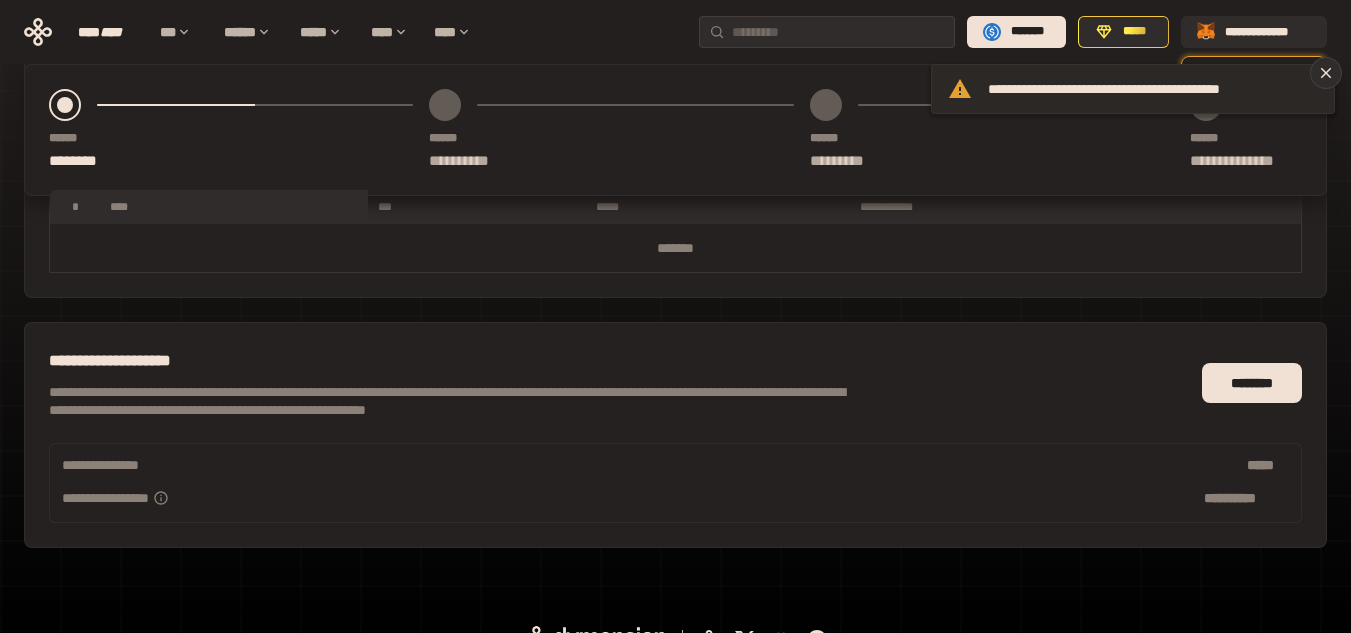 click 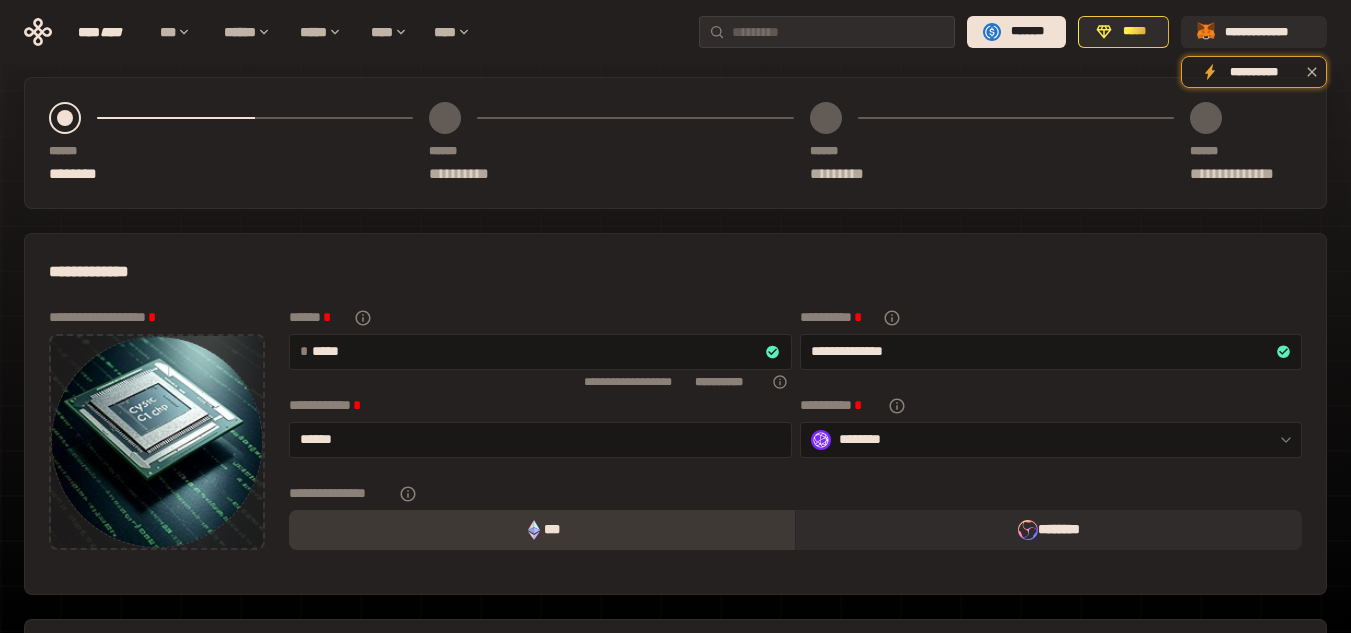 scroll, scrollTop: 0, scrollLeft: 0, axis: both 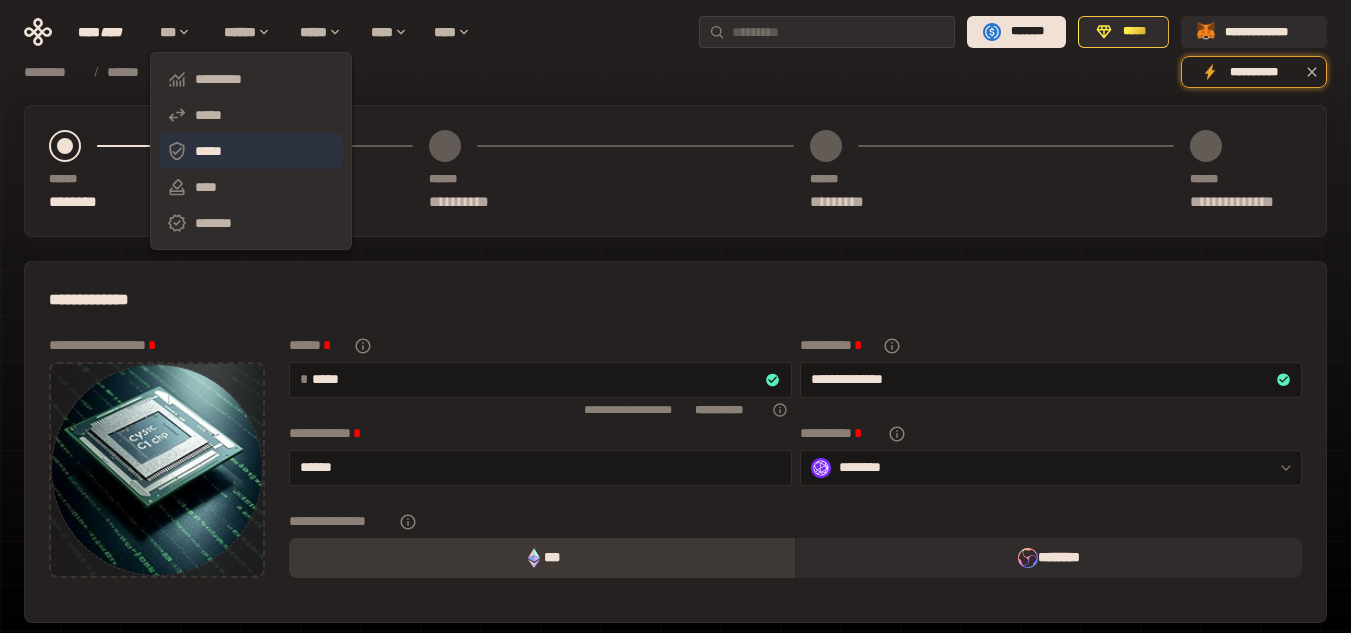 click on "*****" at bounding box center [251, 151] 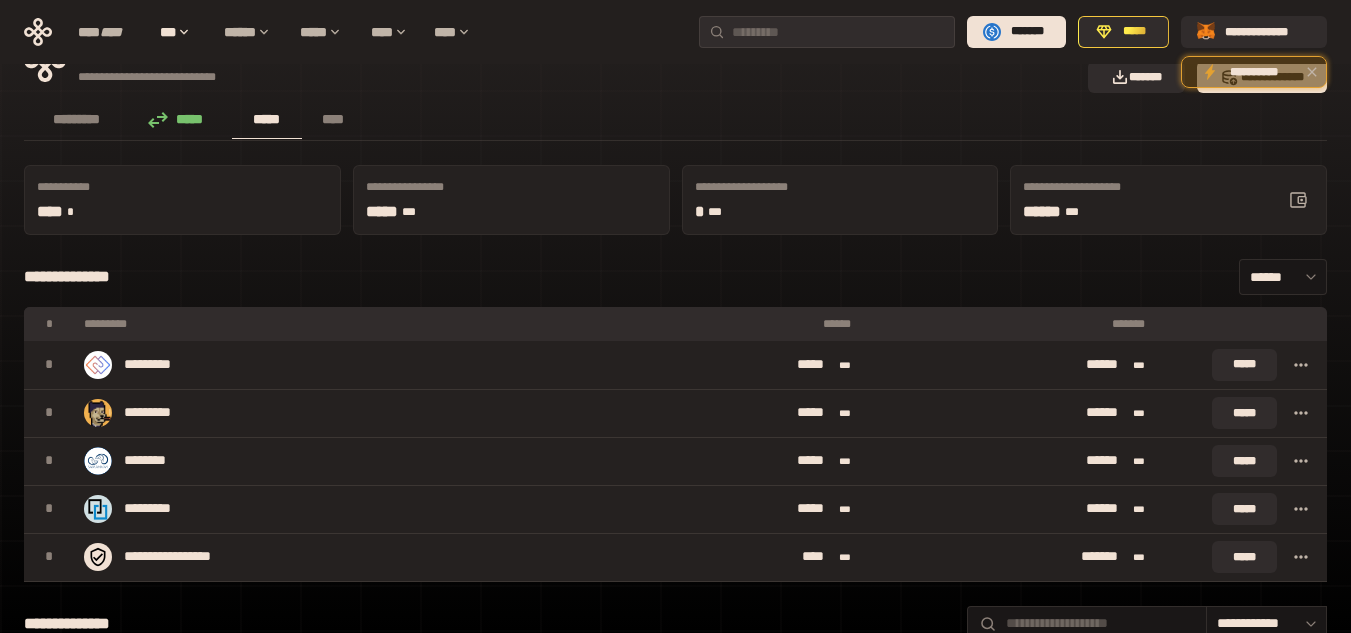 scroll, scrollTop: 0, scrollLeft: 0, axis: both 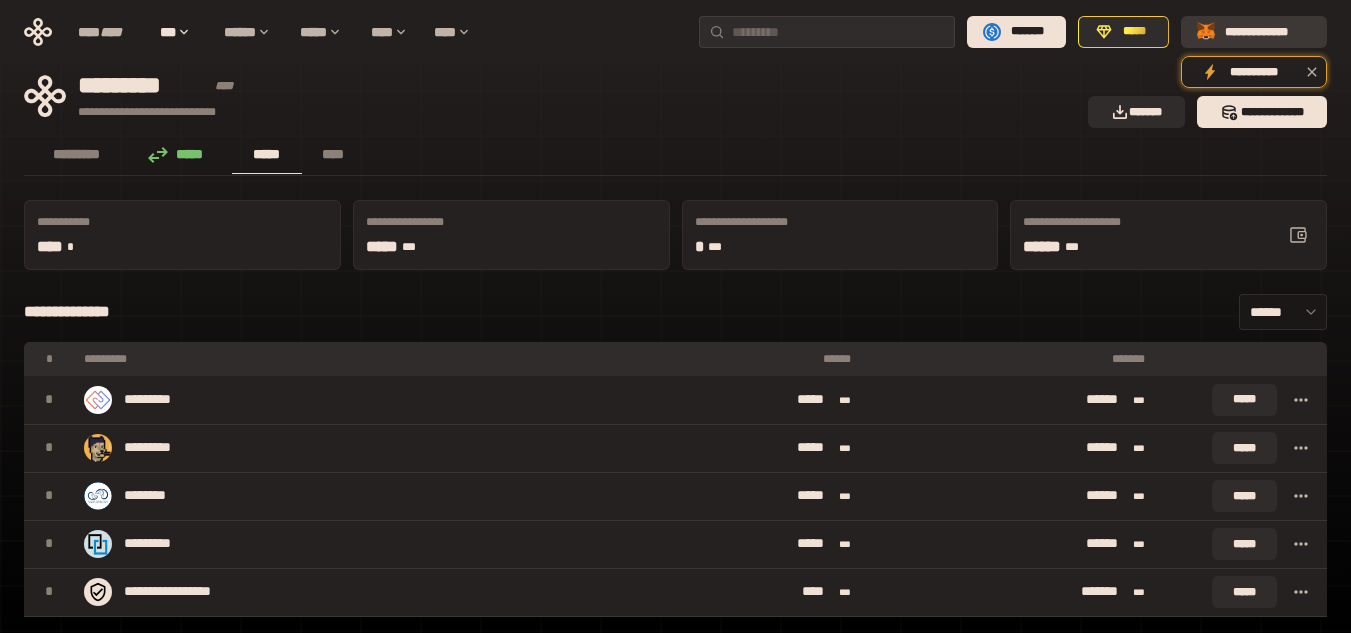 click on "**********" at bounding box center (1268, 32) 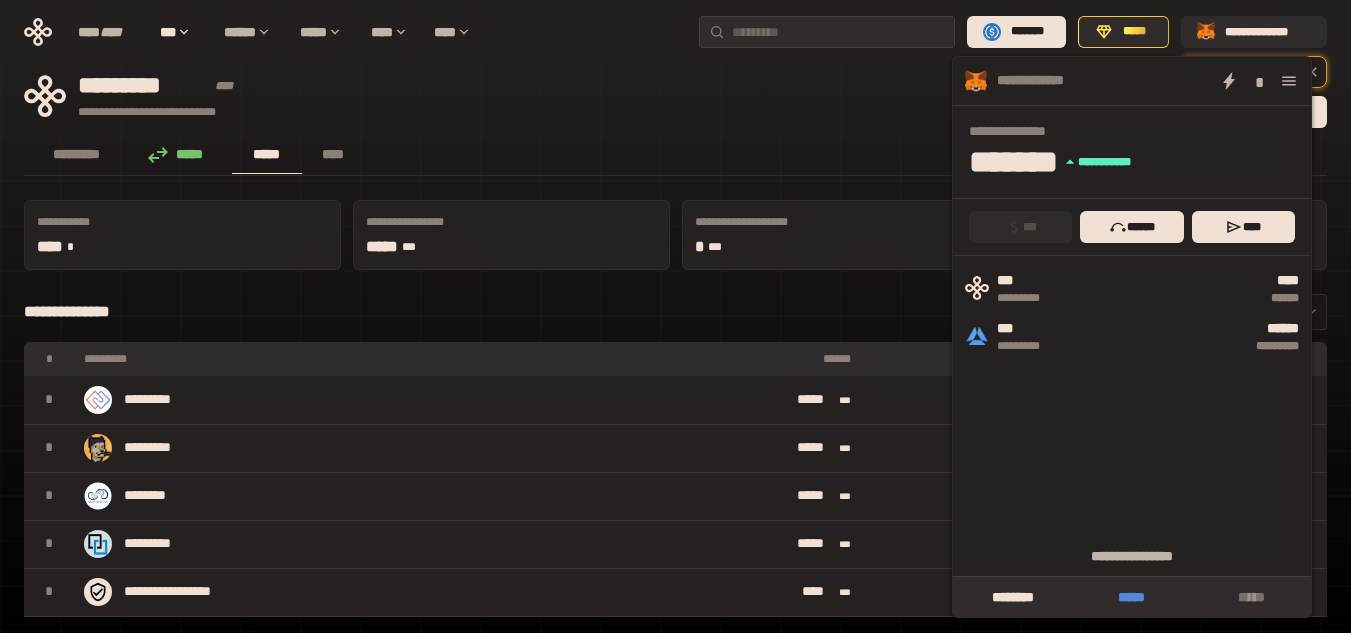 click on "*****" at bounding box center [1131, 597] 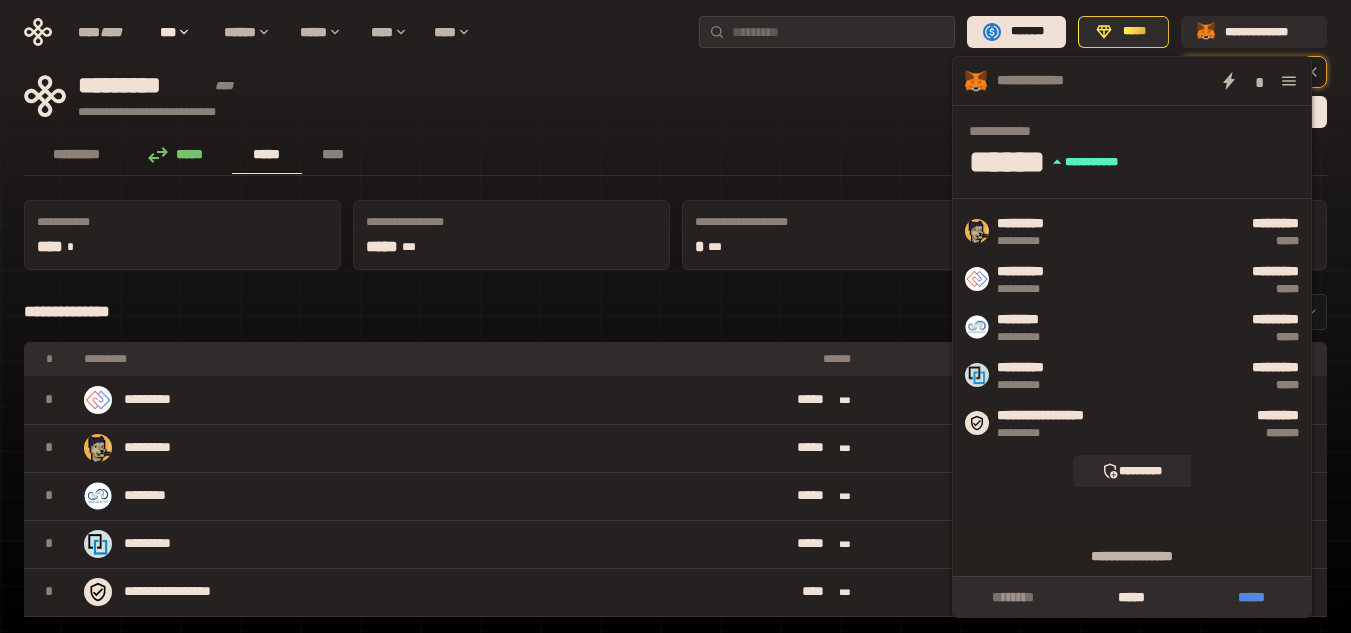 click on "*****" at bounding box center (1251, 597) 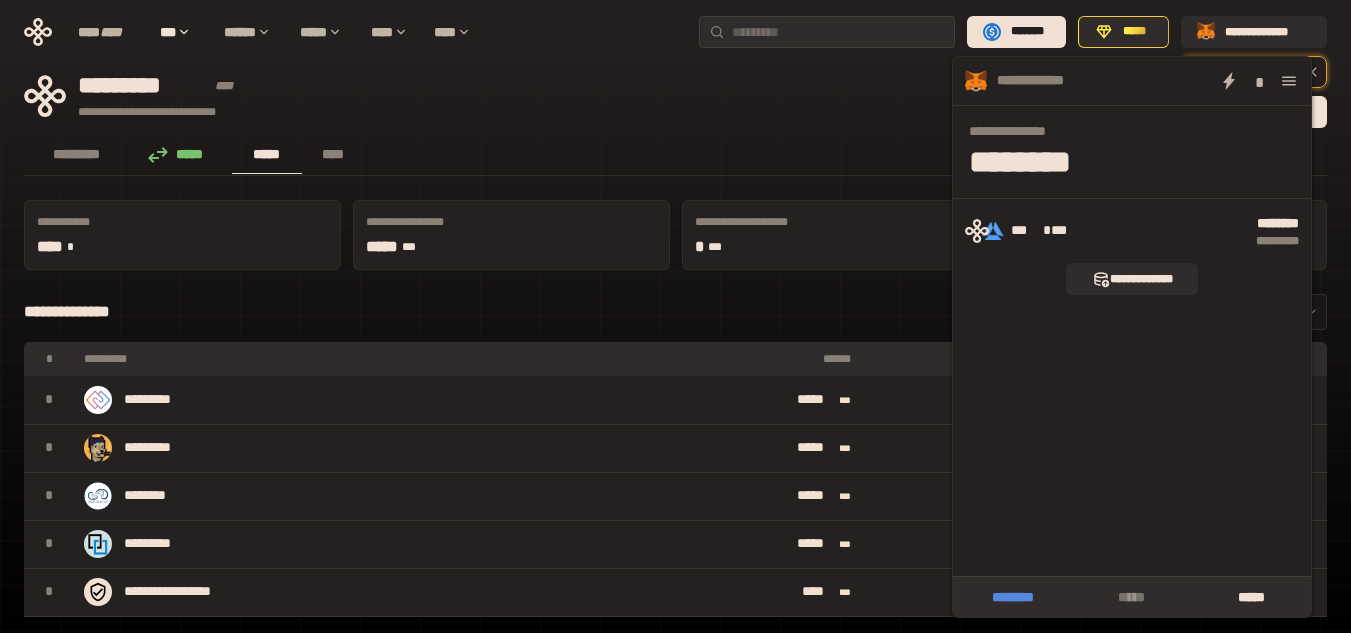 click on "********" at bounding box center [1012, 597] 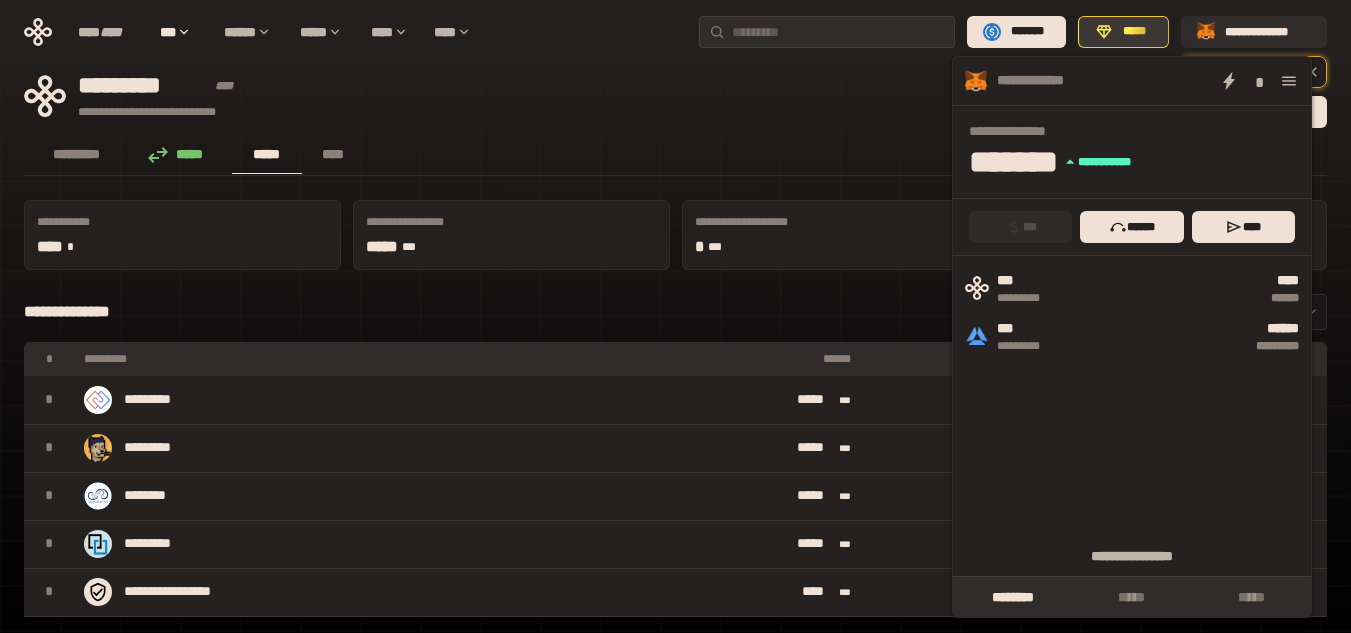 click on "*****" at bounding box center (1134, 32) 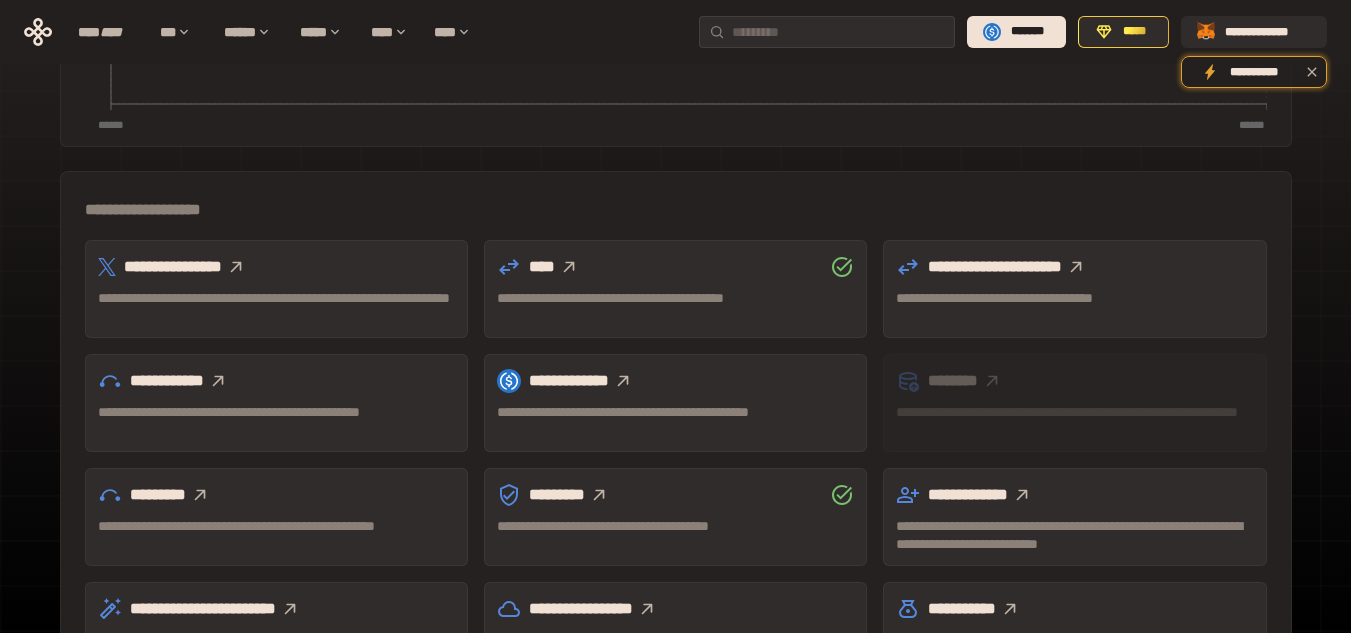 scroll, scrollTop: 500, scrollLeft: 0, axis: vertical 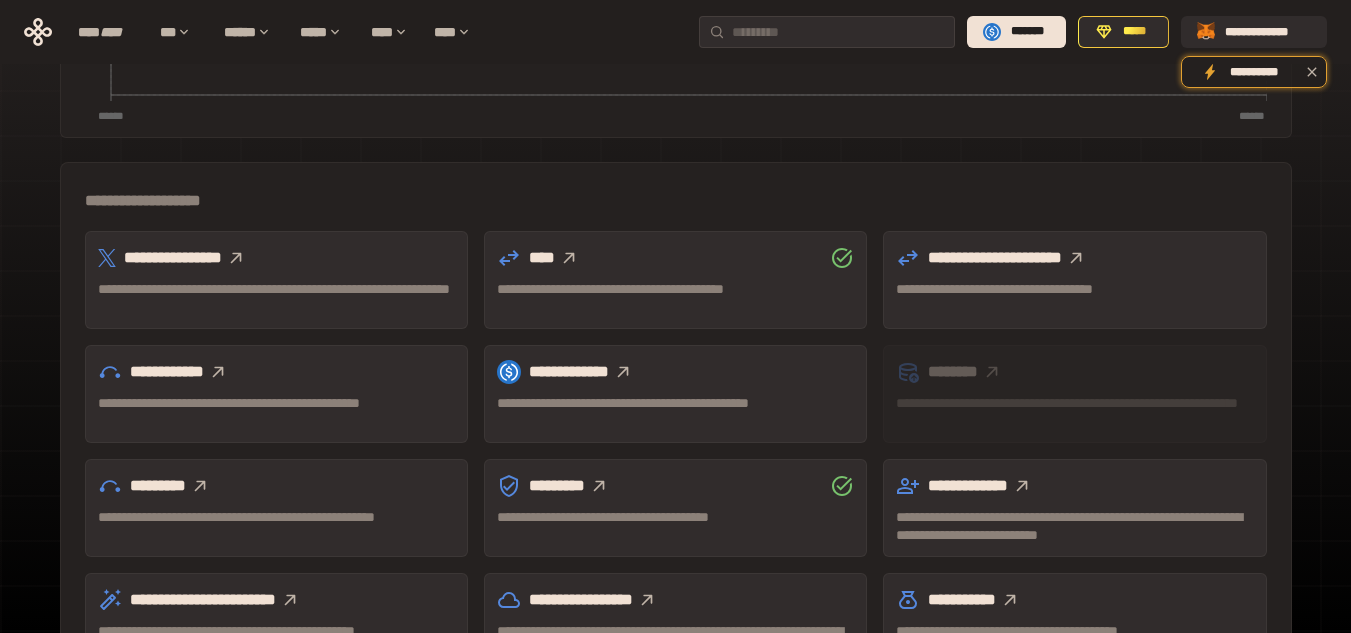 click at bounding box center [236, 258] 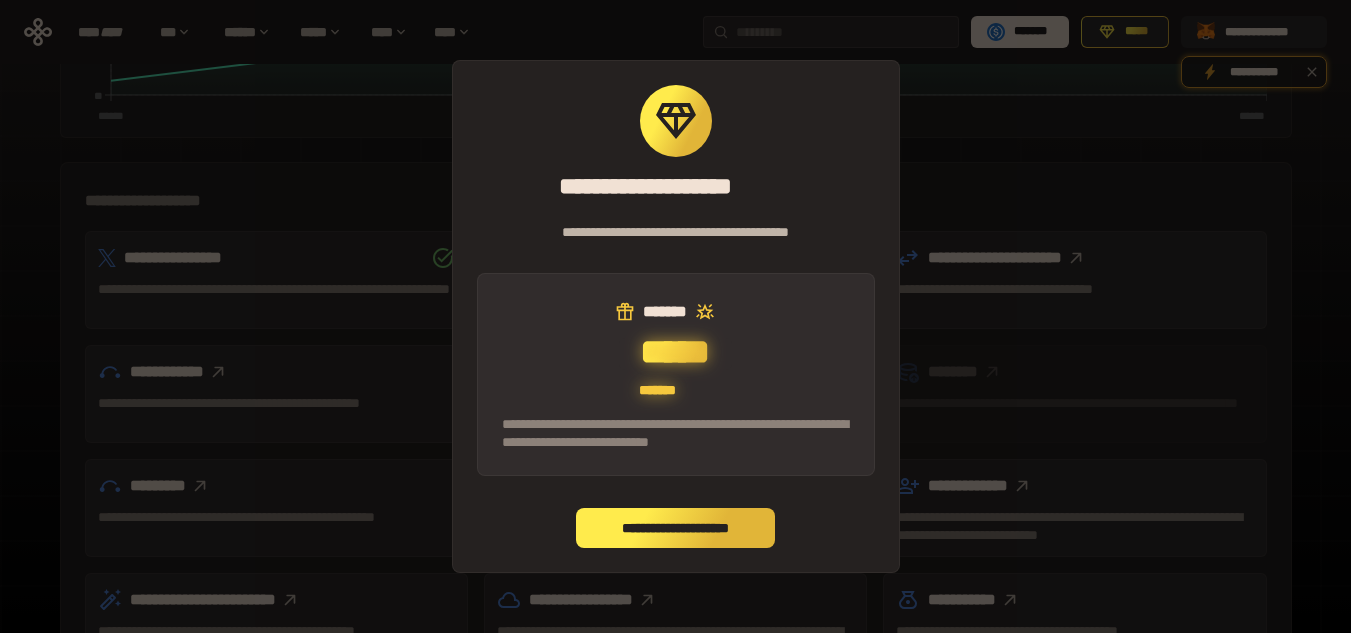 click on "**********" at bounding box center [676, 528] 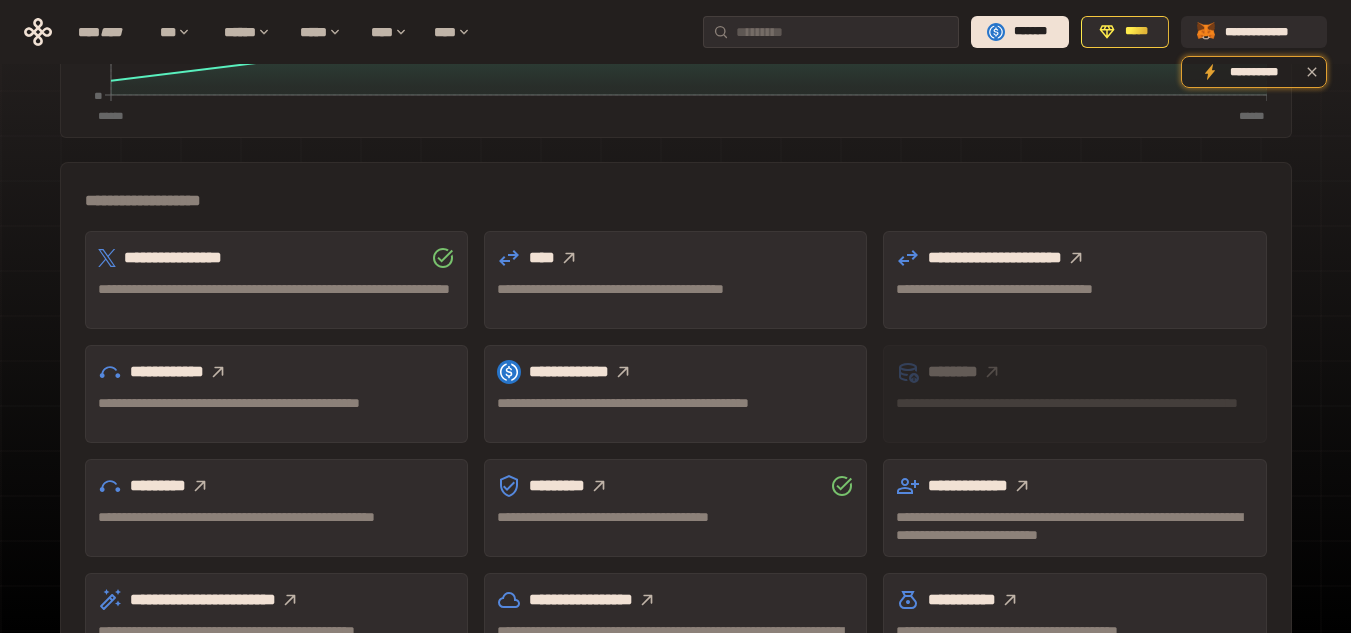 click at bounding box center [569, 258] 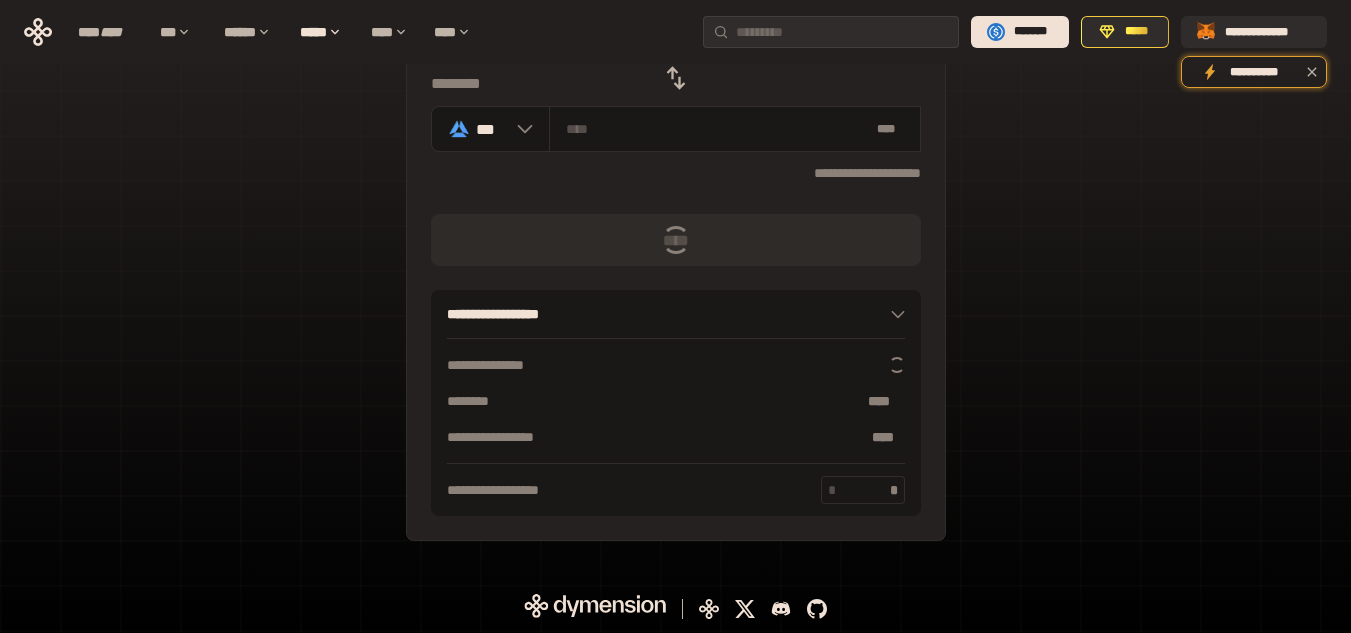 scroll, scrollTop: 39, scrollLeft: 0, axis: vertical 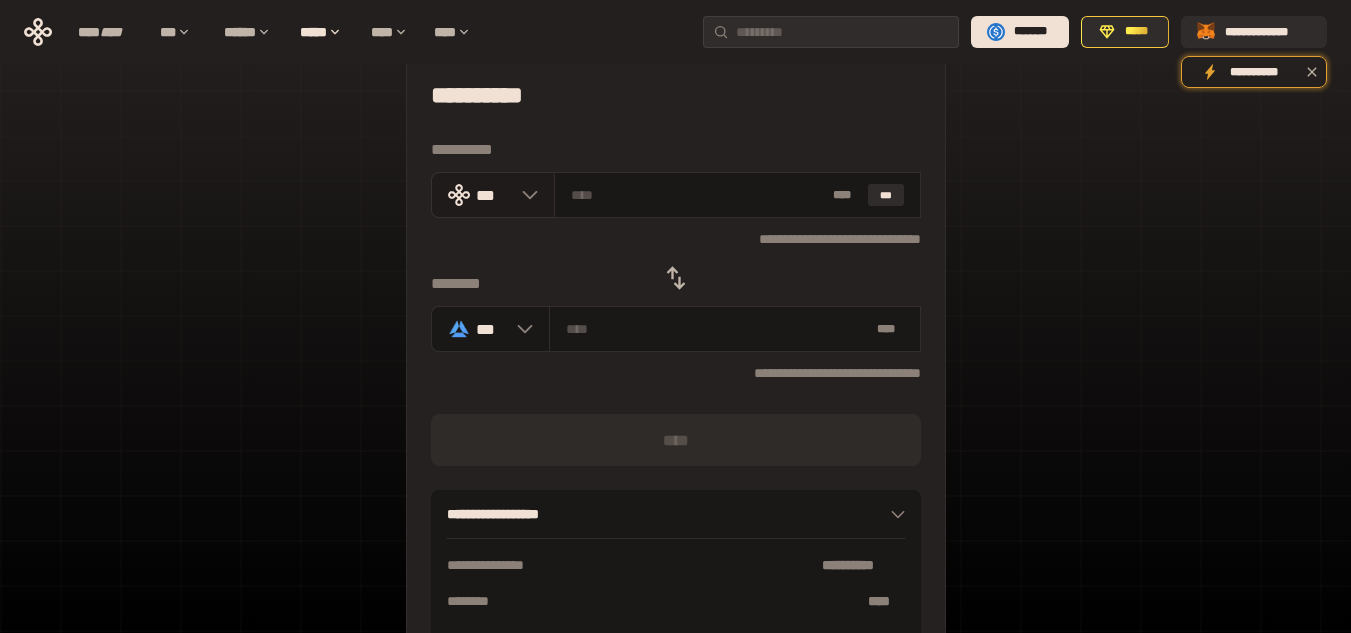 click at bounding box center (525, 195) 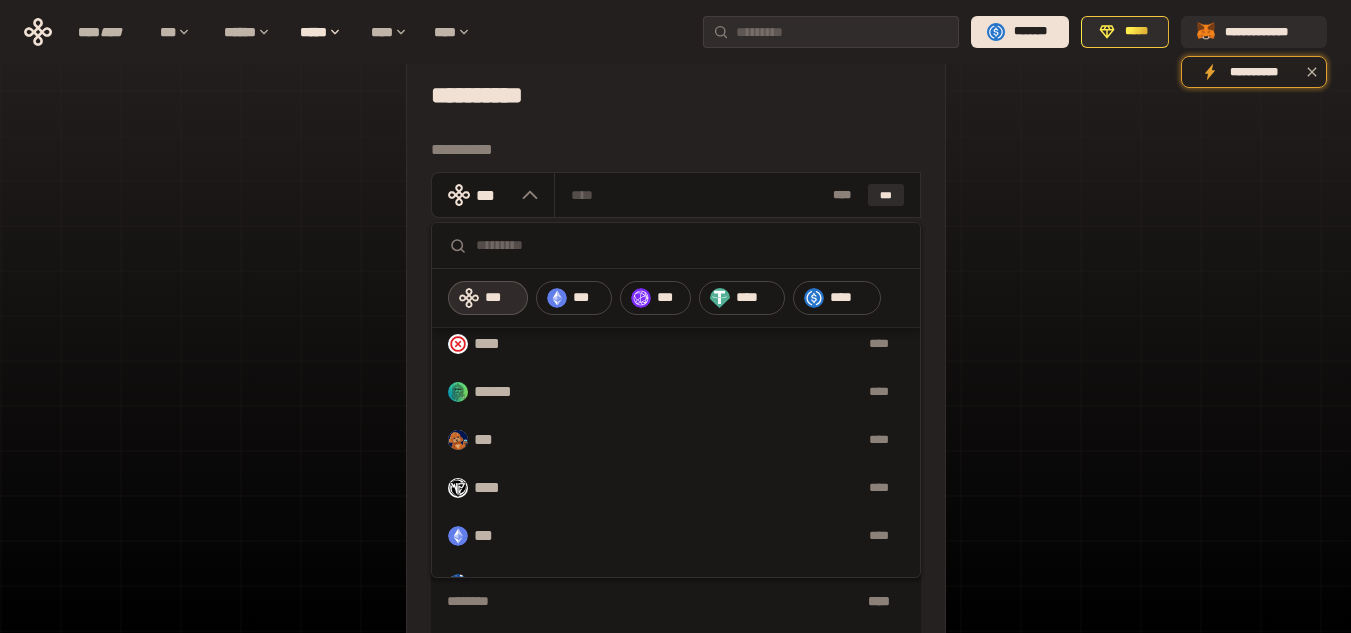 scroll, scrollTop: 0, scrollLeft: 0, axis: both 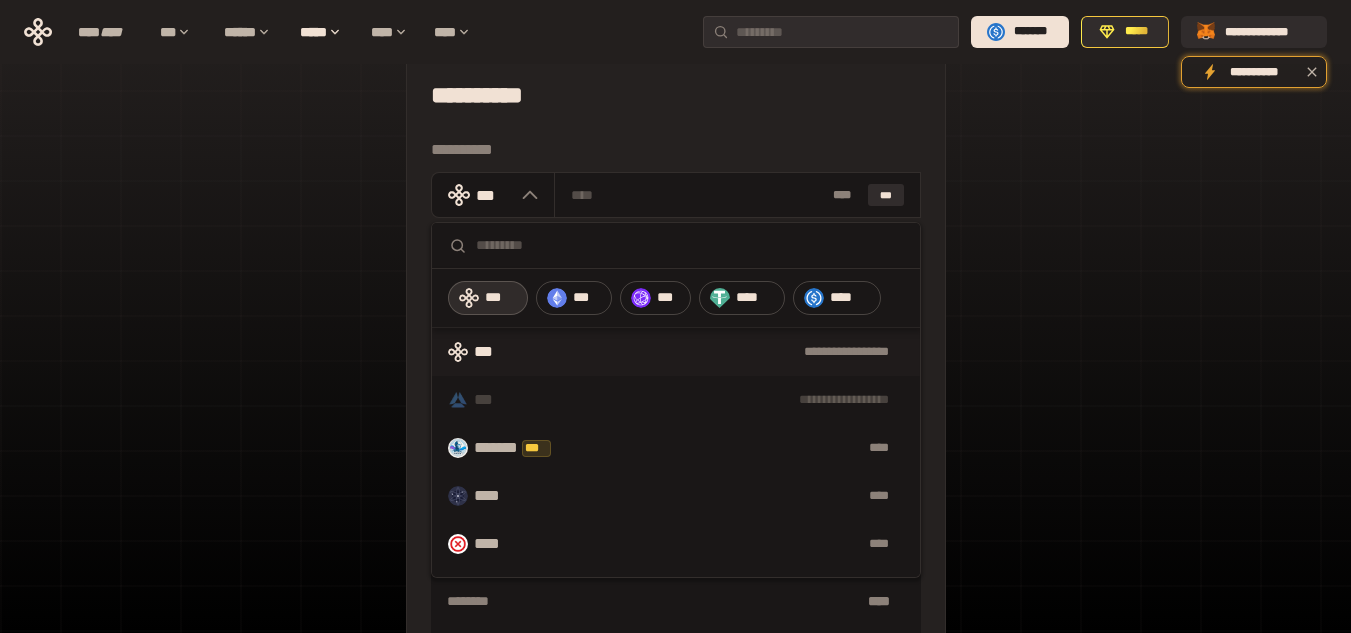 click on "**********" at bounding box center (711, 352) 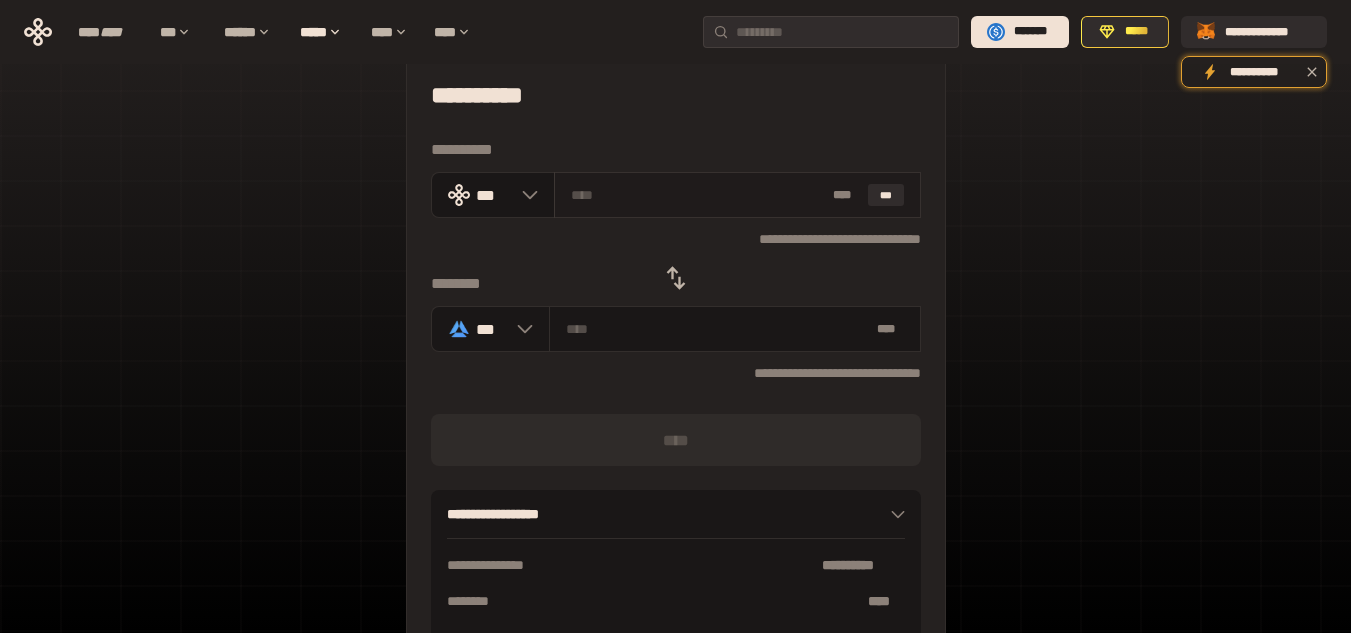 click at bounding box center (698, 195) 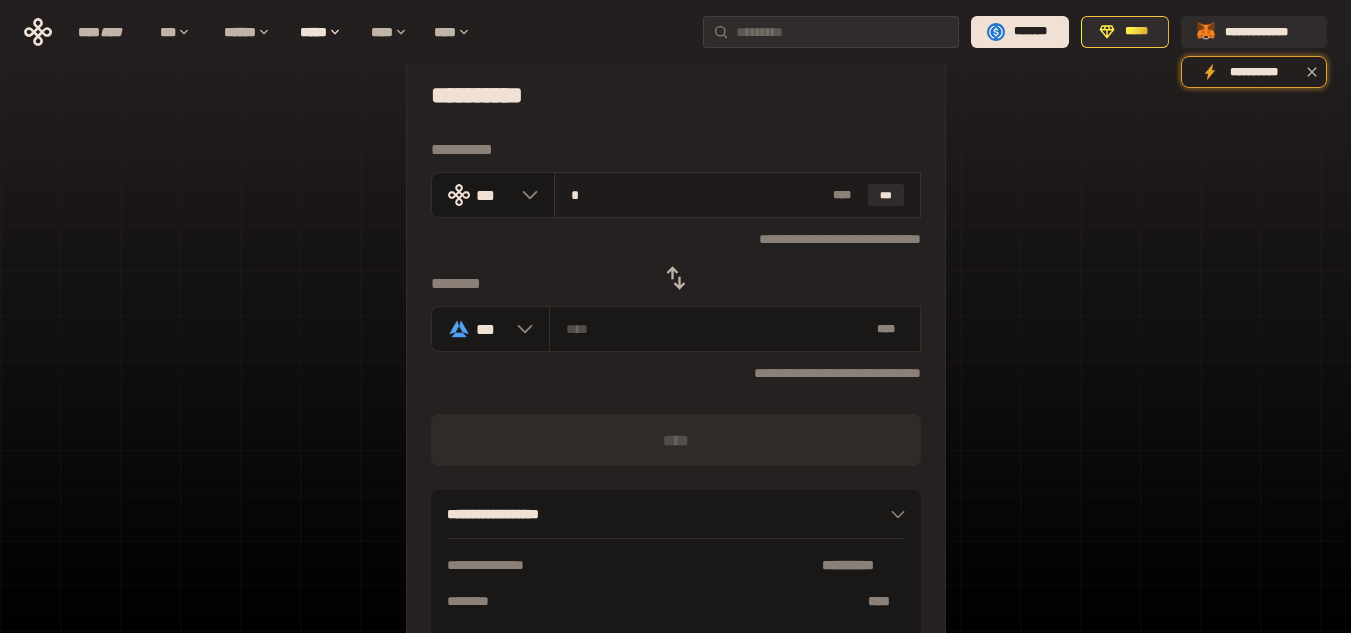 type on "**********" 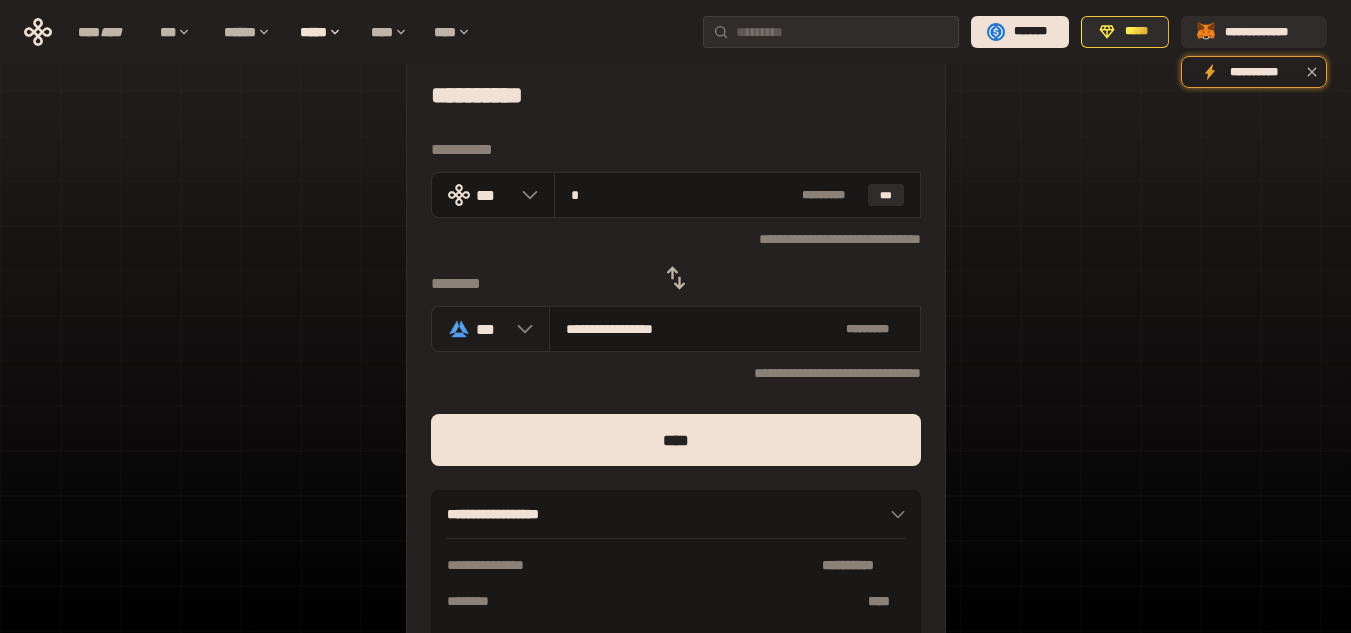 type on "*" 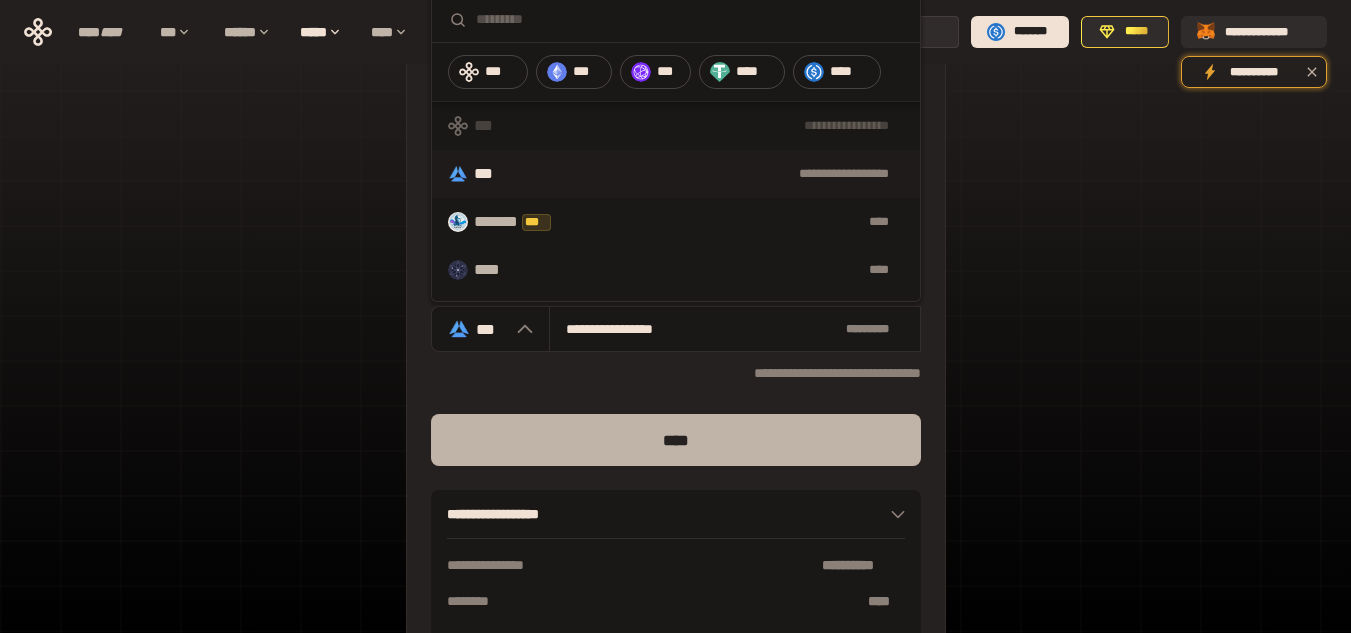 click on "****" at bounding box center [676, 440] 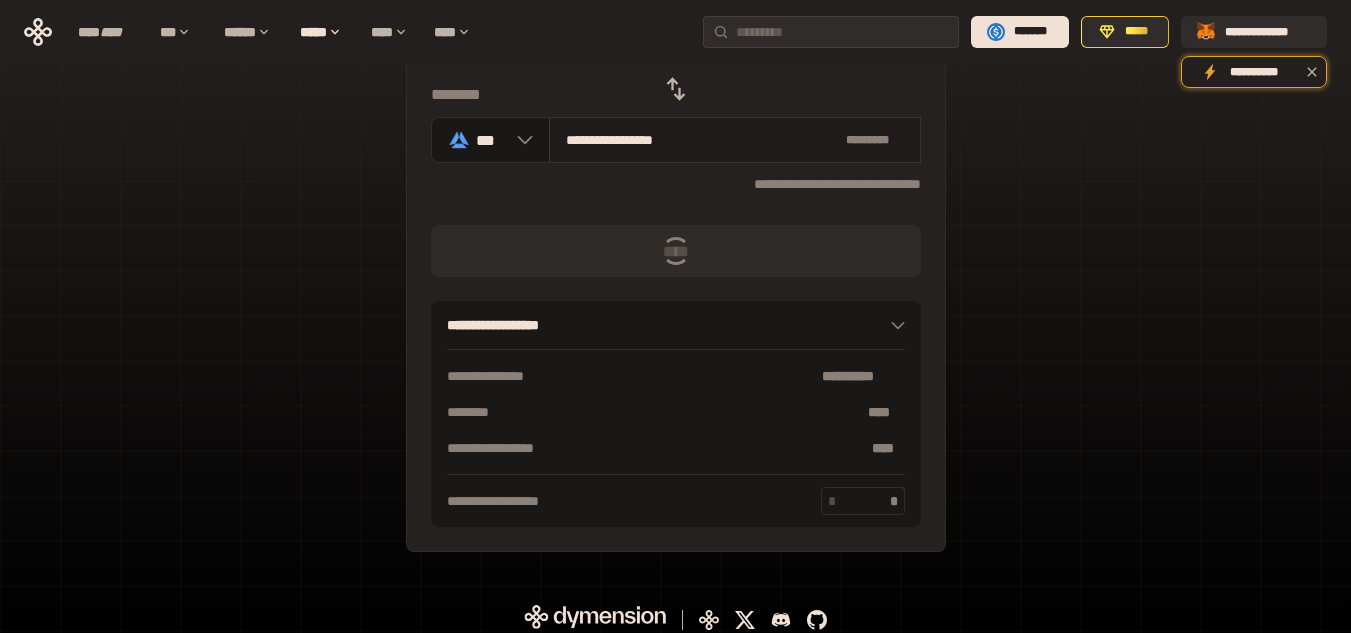scroll, scrollTop: 239, scrollLeft: 0, axis: vertical 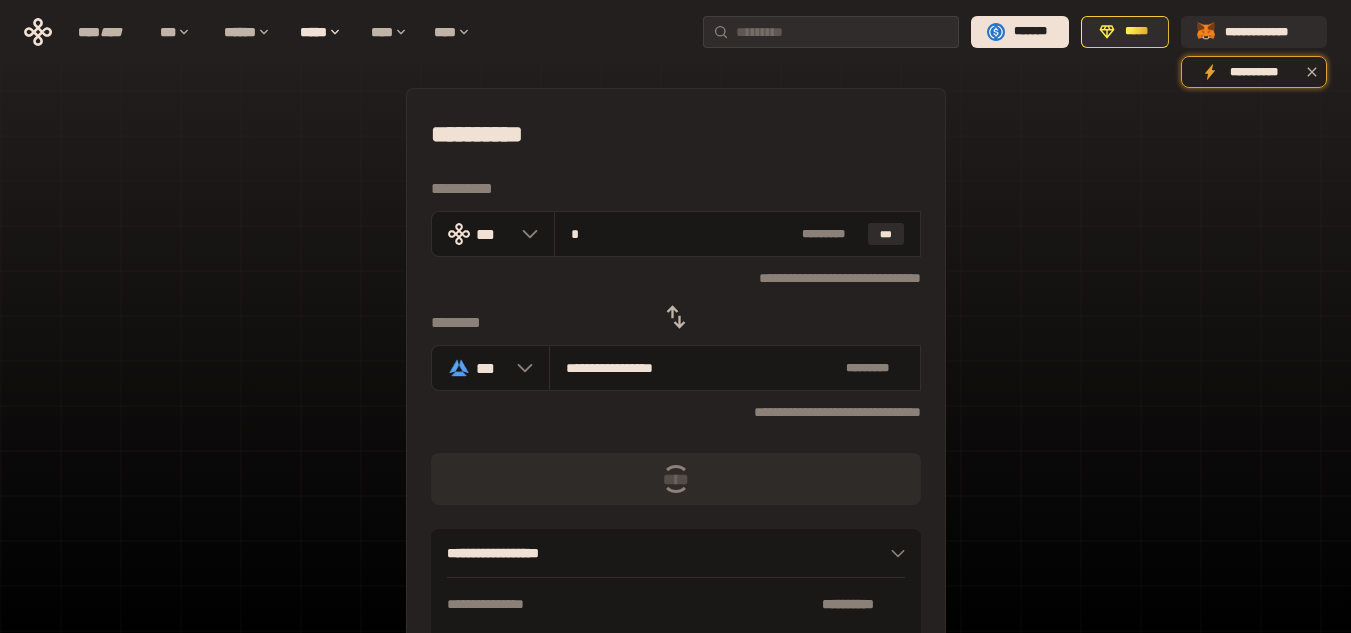 click on "some text here" at bounding box center [675, 444] 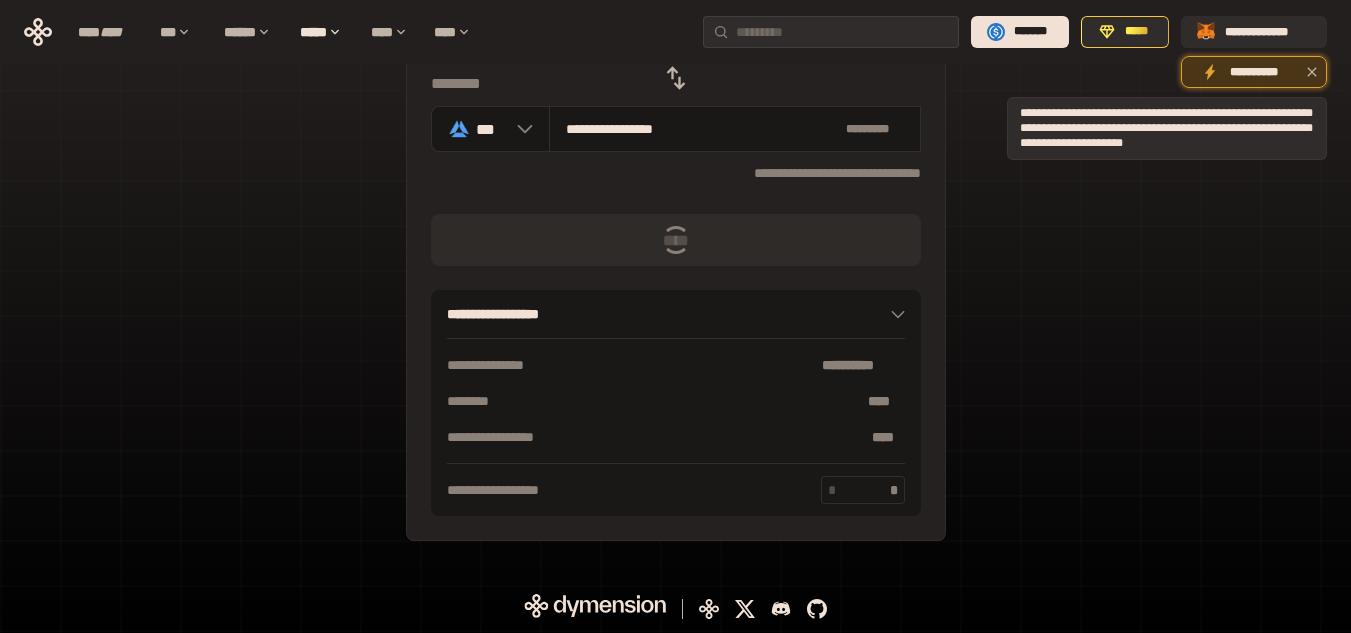 click 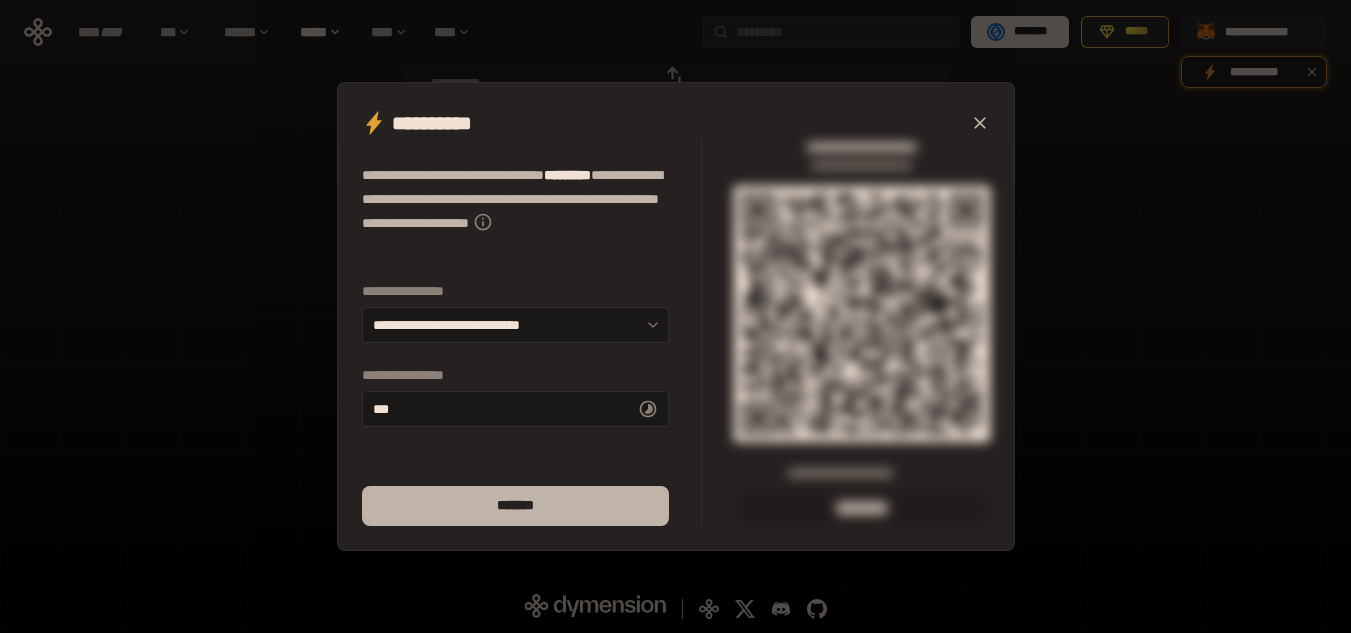 click on "*******" at bounding box center (515, 506) 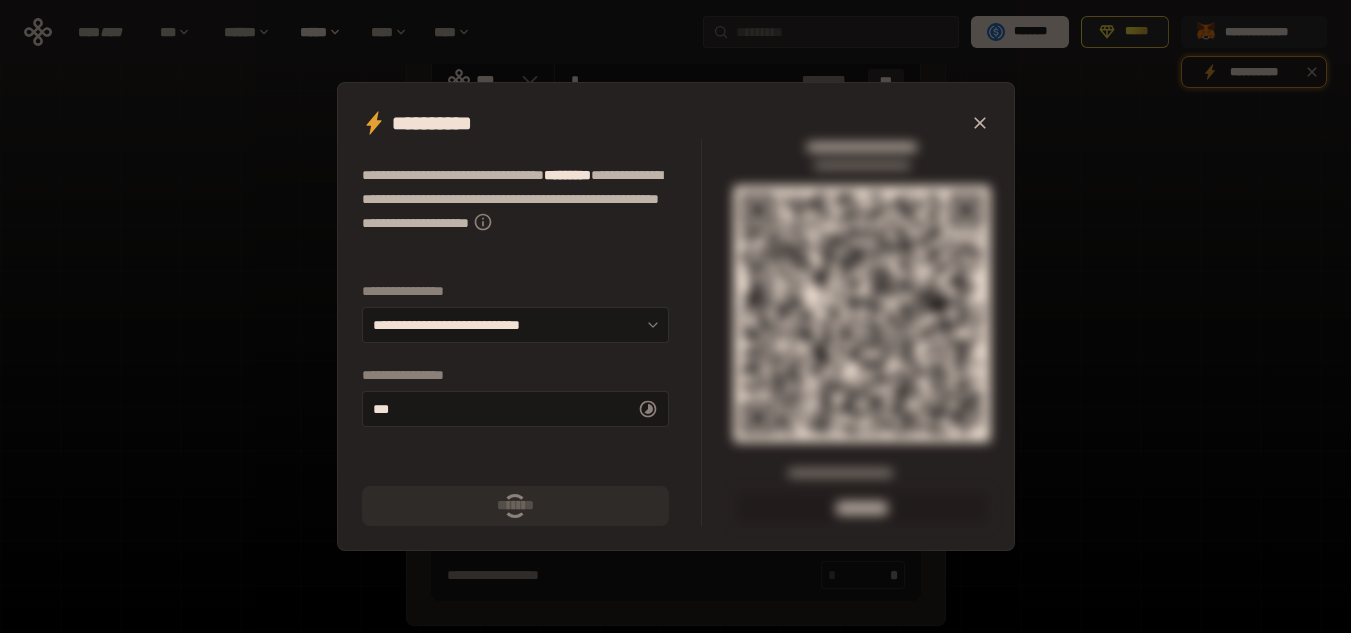 scroll, scrollTop: 39, scrollLeft: 0, axis: vertical 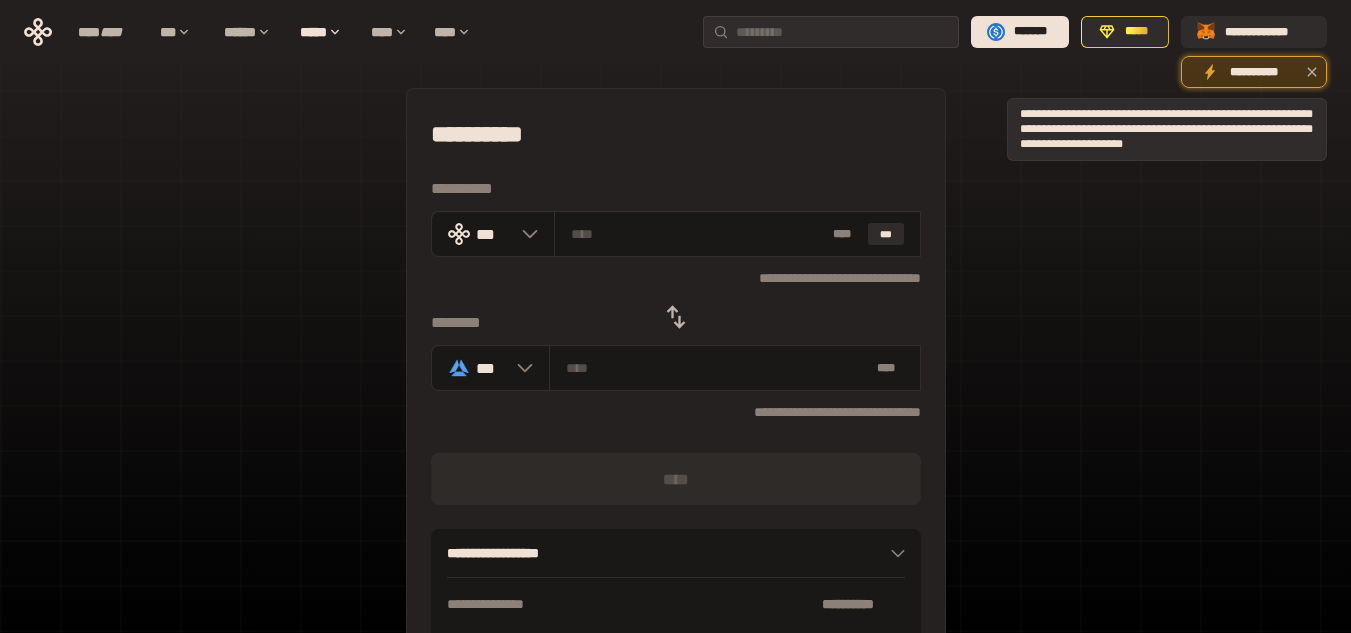 click on "**********" at bounding box center [1254, 75] 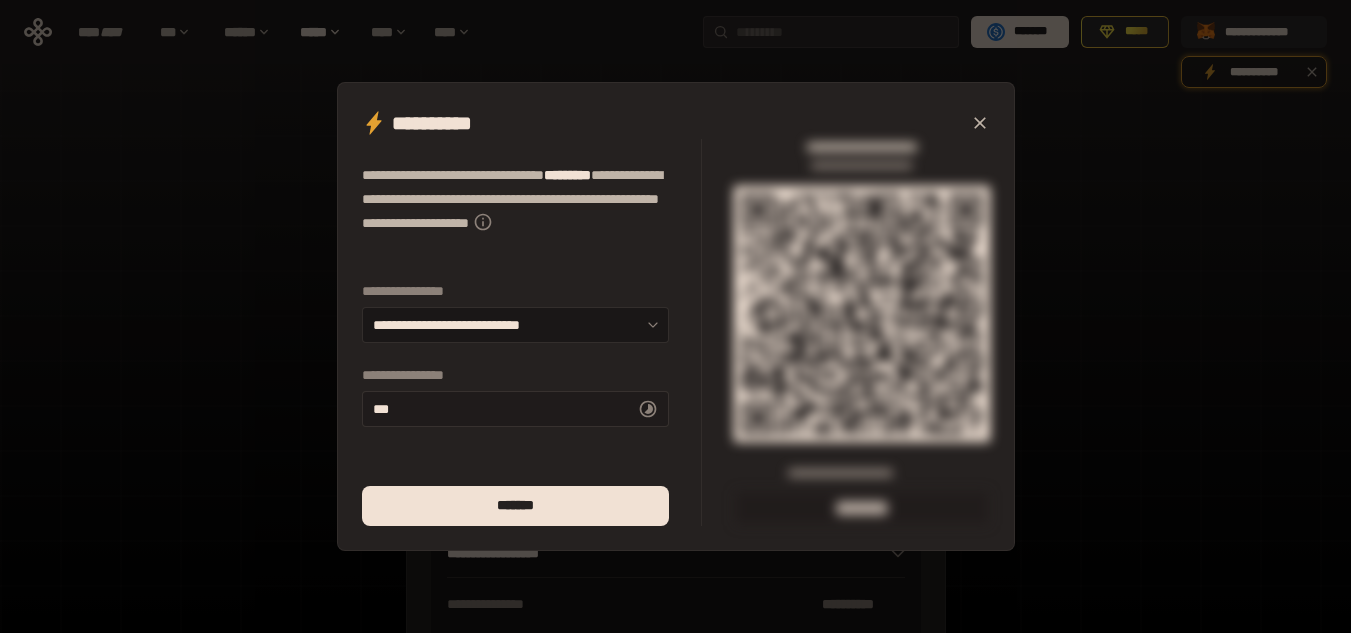 click 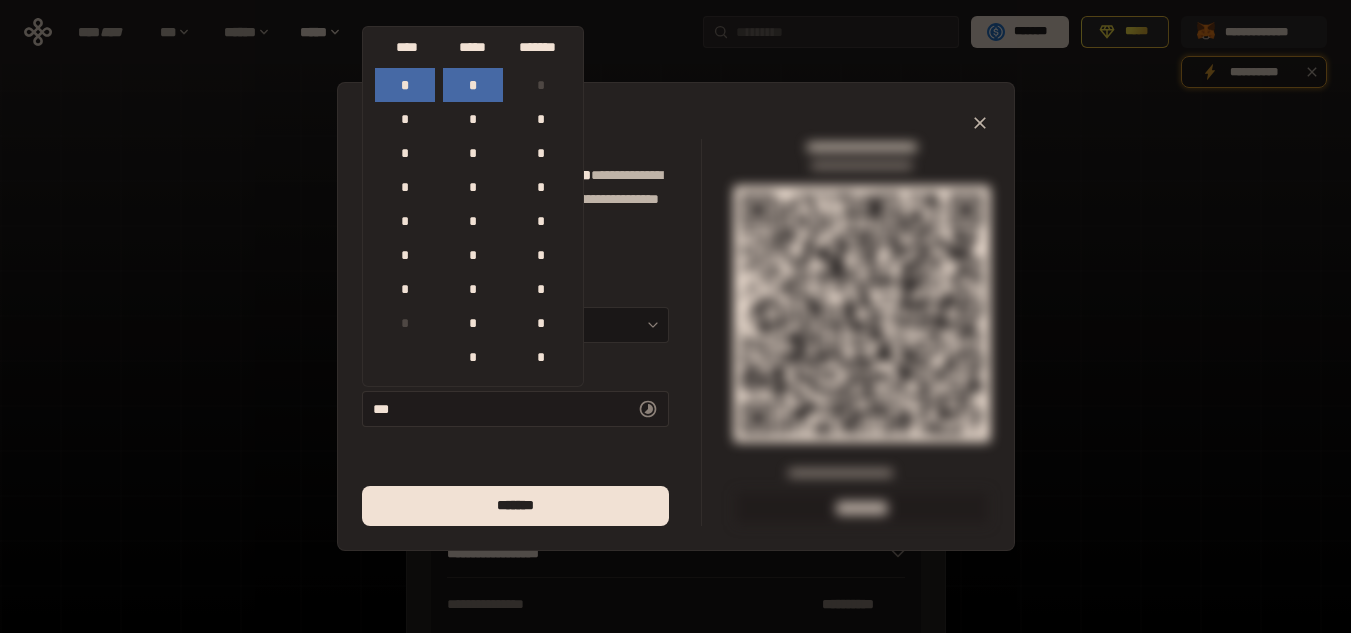 scroll, scrollTop: 884, scrollLeft: 0, axis: vertical 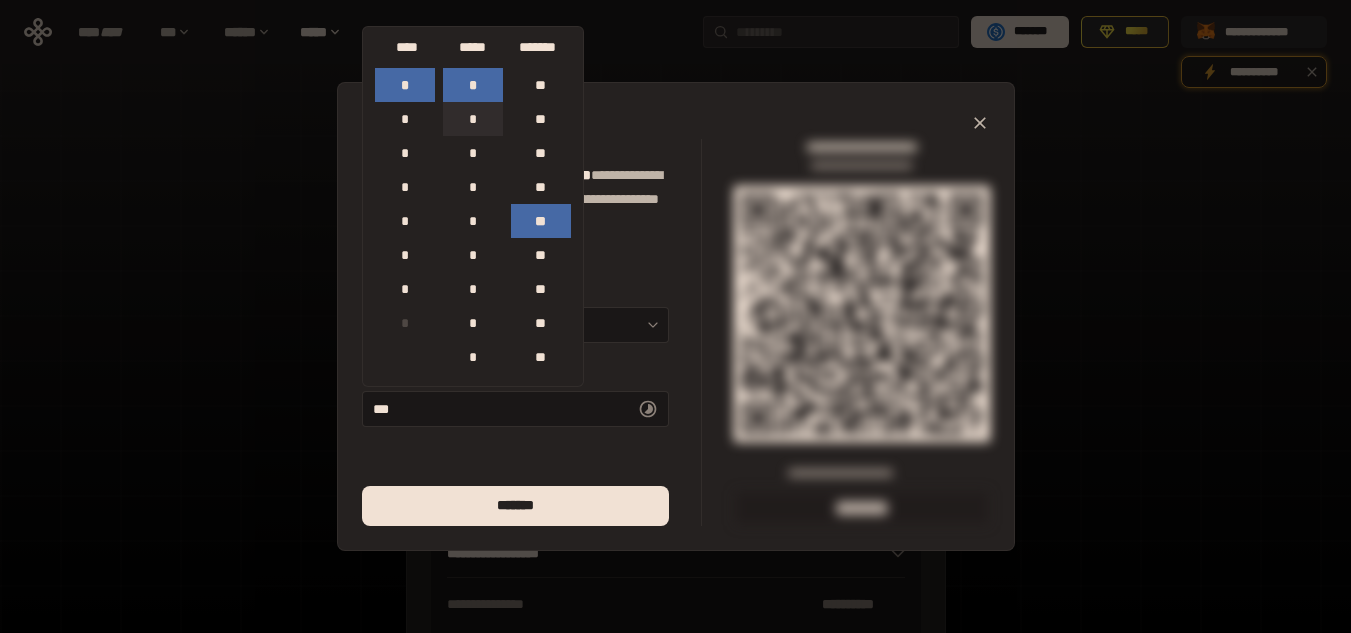 click on "*" at bounding box center [473, 119] 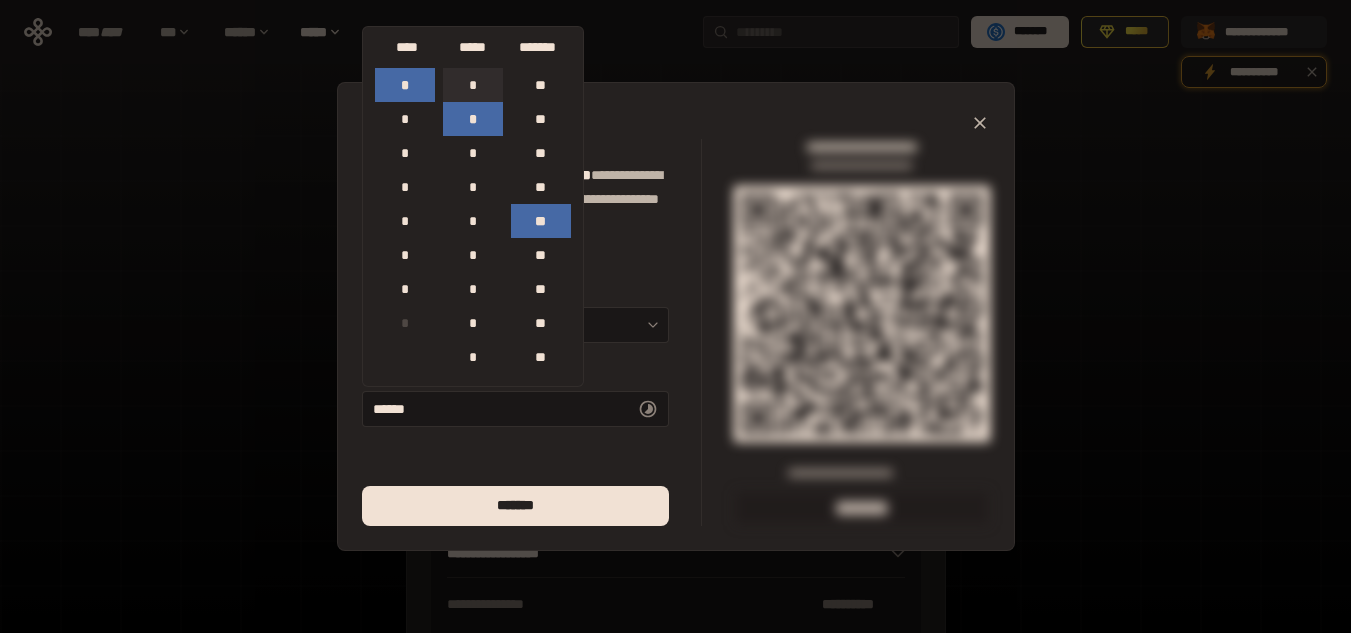 click on "*" at bounding box center [473, 85] 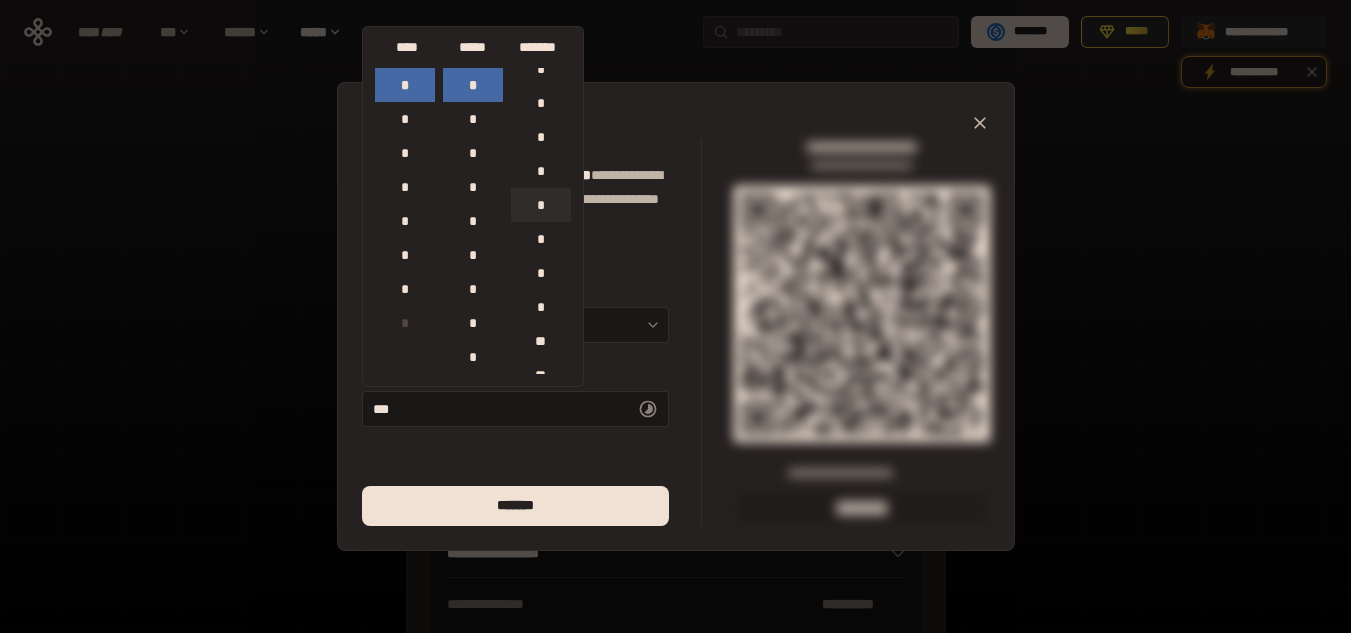 scroll, scrollTop: 0, scrollLeft: 0, axis: both 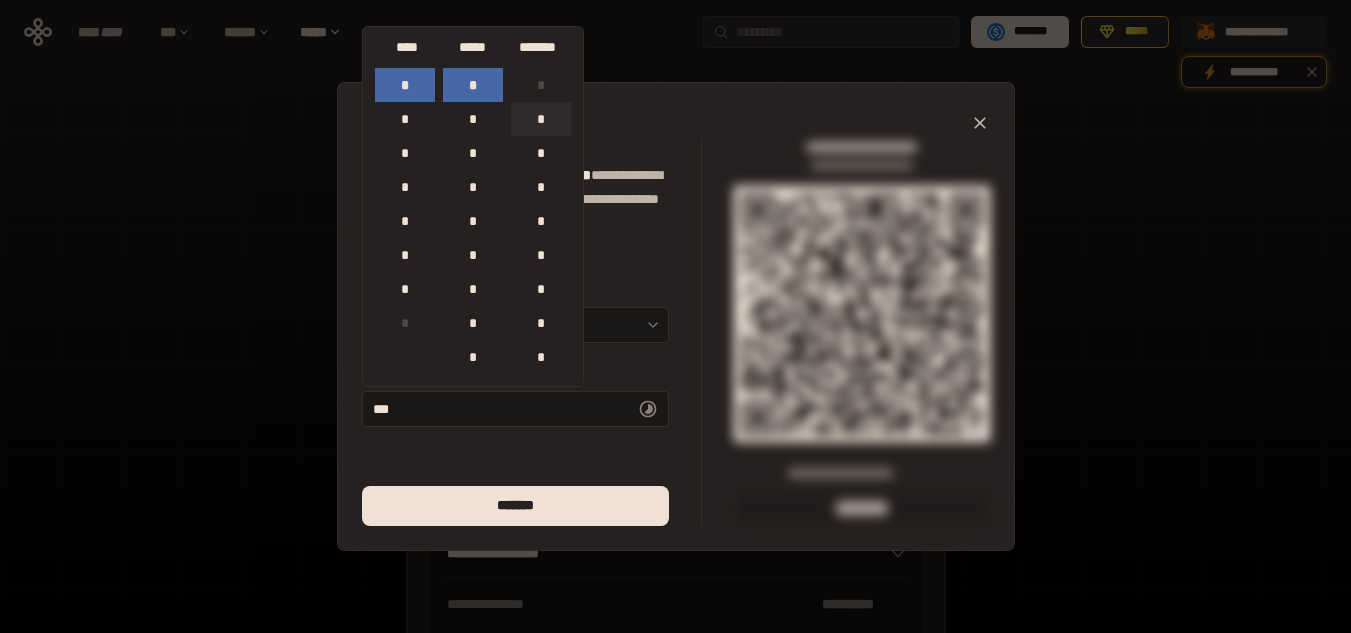 click on "*" at bounding box center (541, 119) 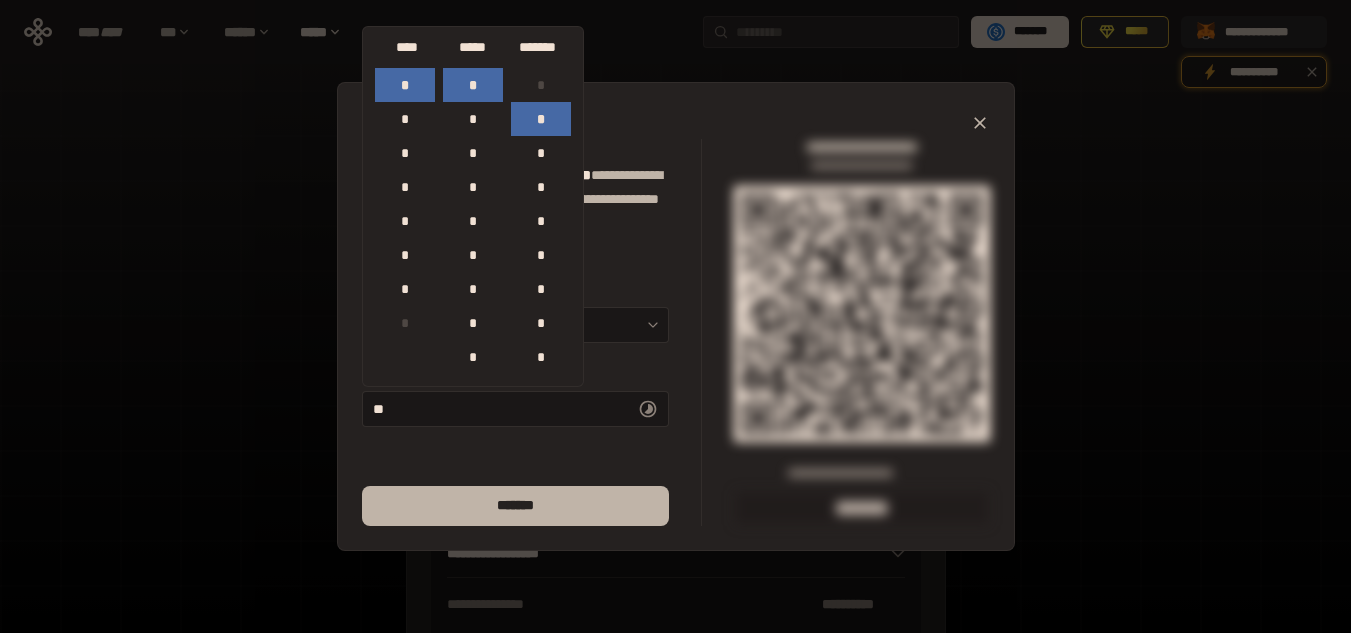 click on "*******" at bounding box center [515, 506] 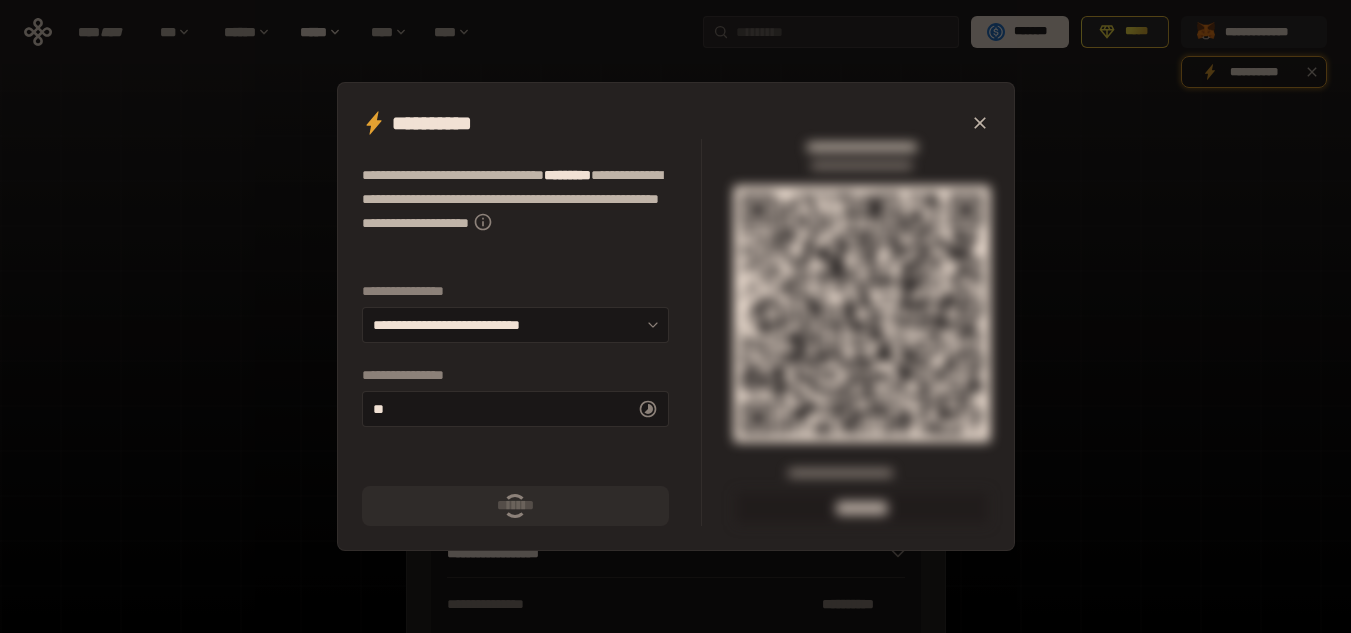 click 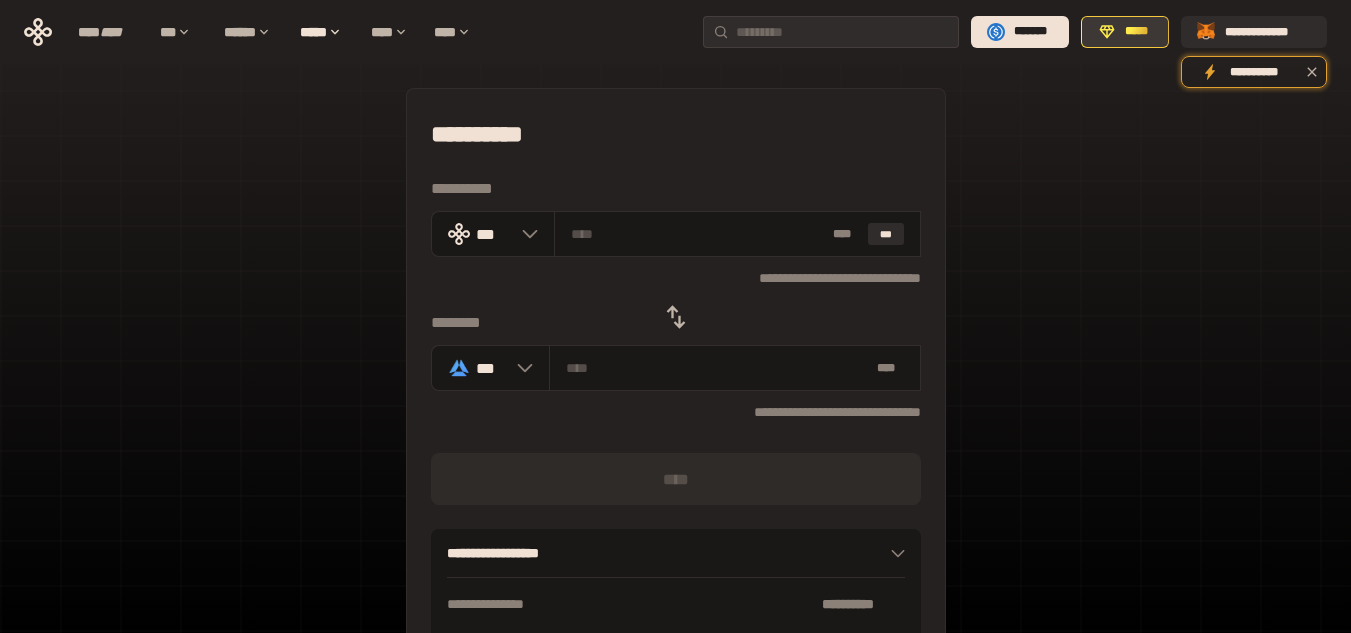click on "*****" at bounding box center (1136, 32) 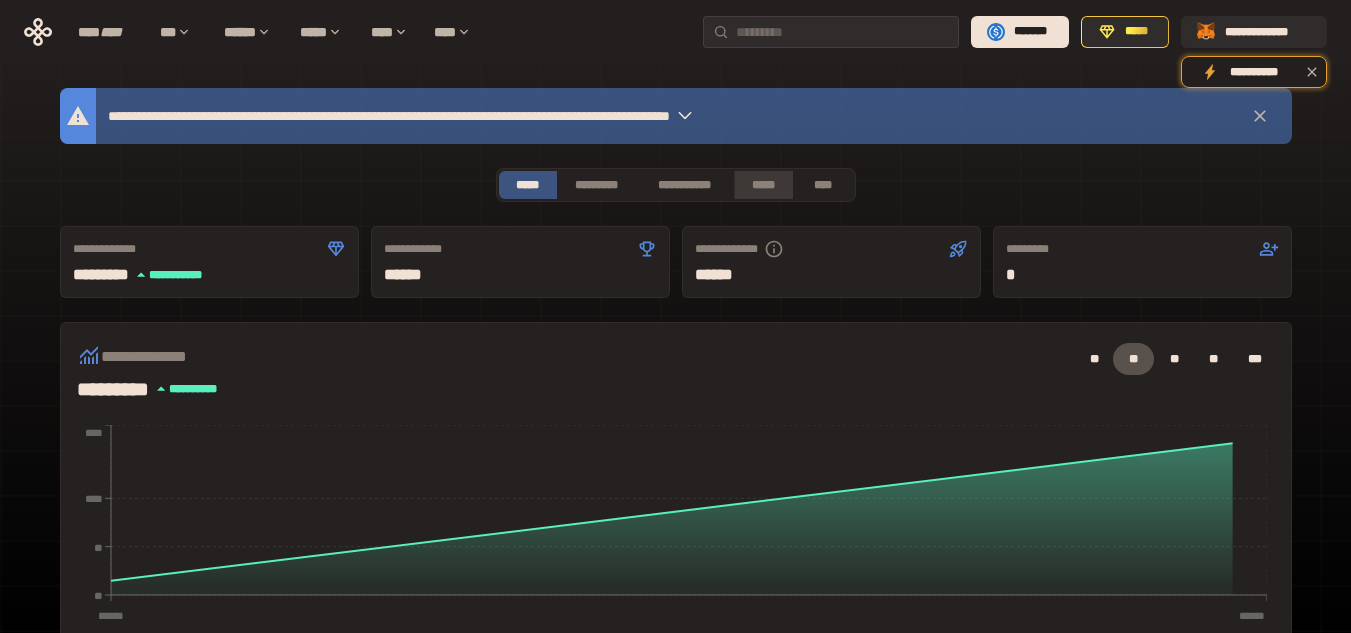 click on "*****" at bounding box center [763, 185] 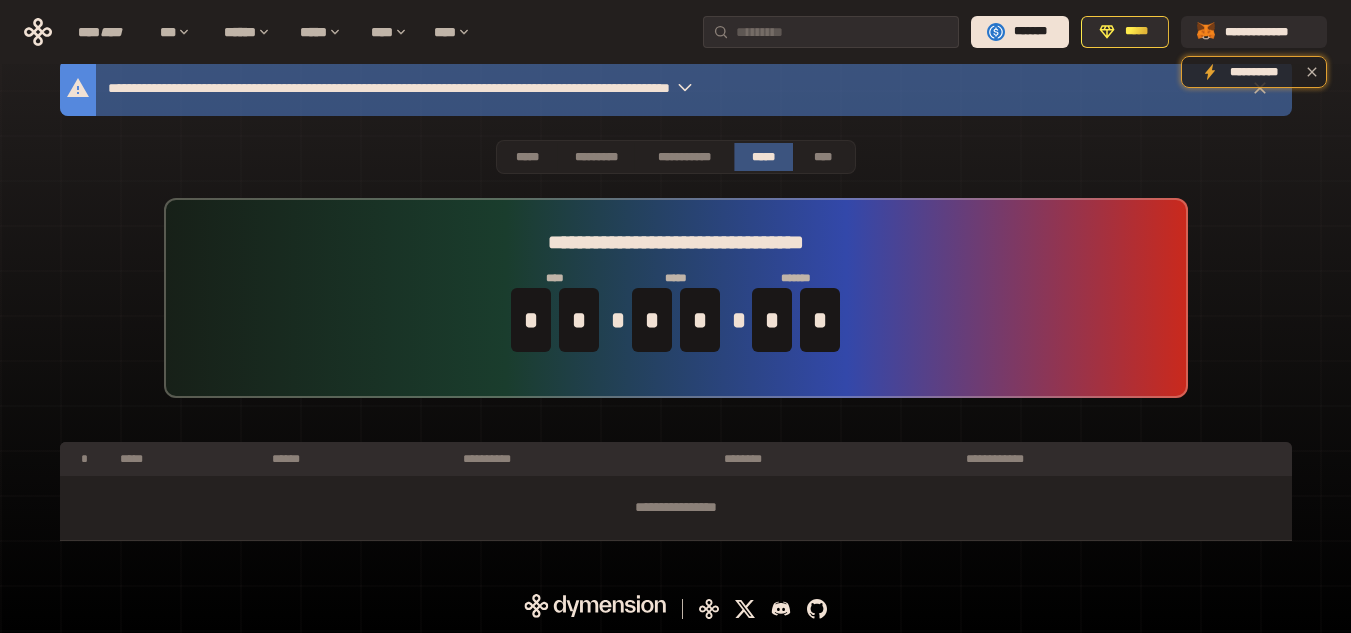 scroll, scrollTop: 0, scrollLeft: 0, axis: both 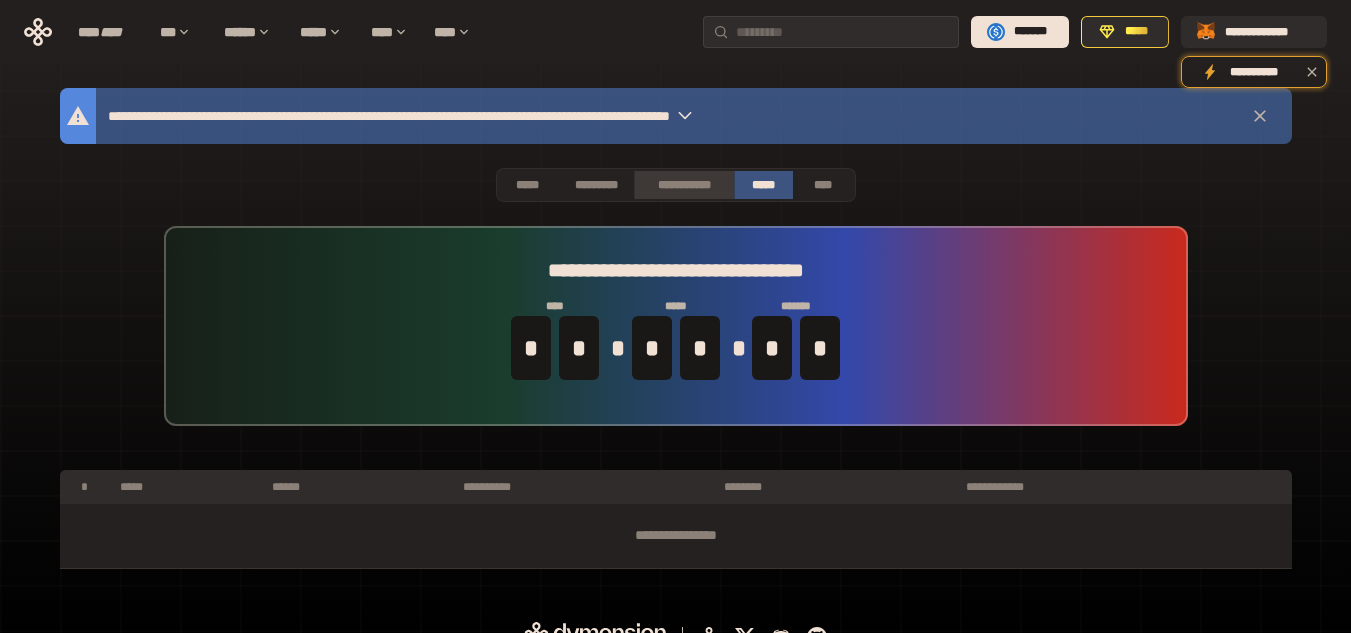 click on "**********" at bounding box center [683, 185] 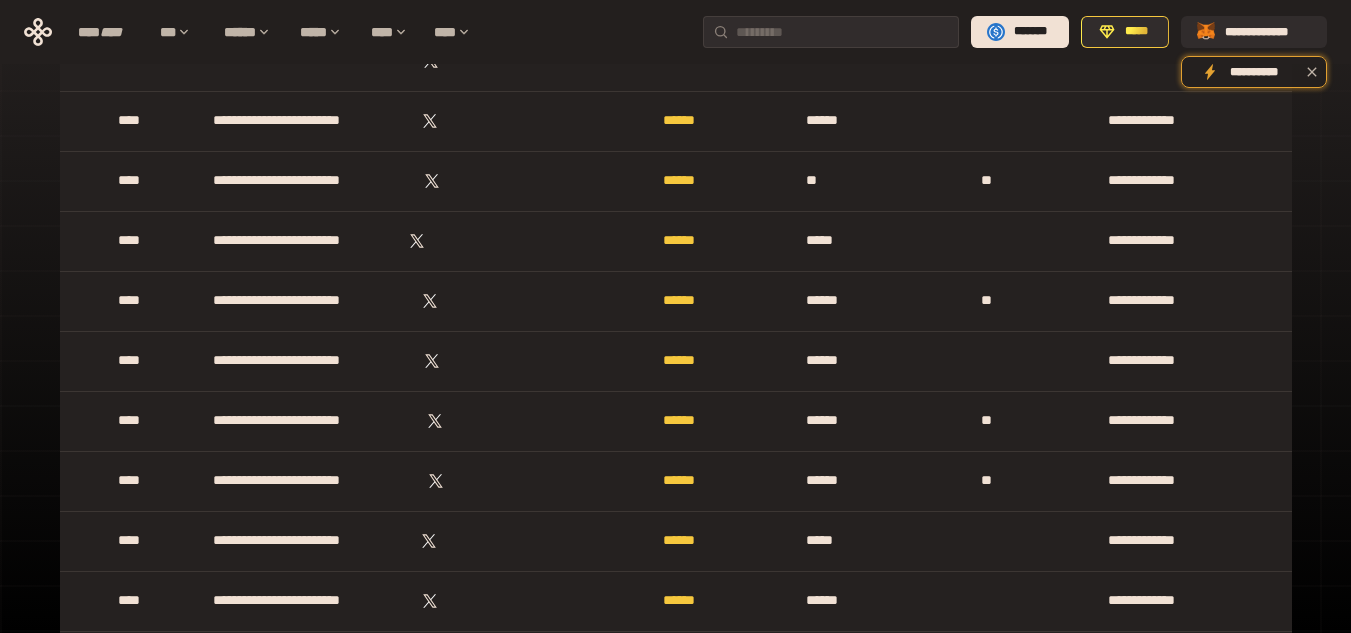 scroll, scrollTop: 6565, scrollLeft: 0, axis: vertical 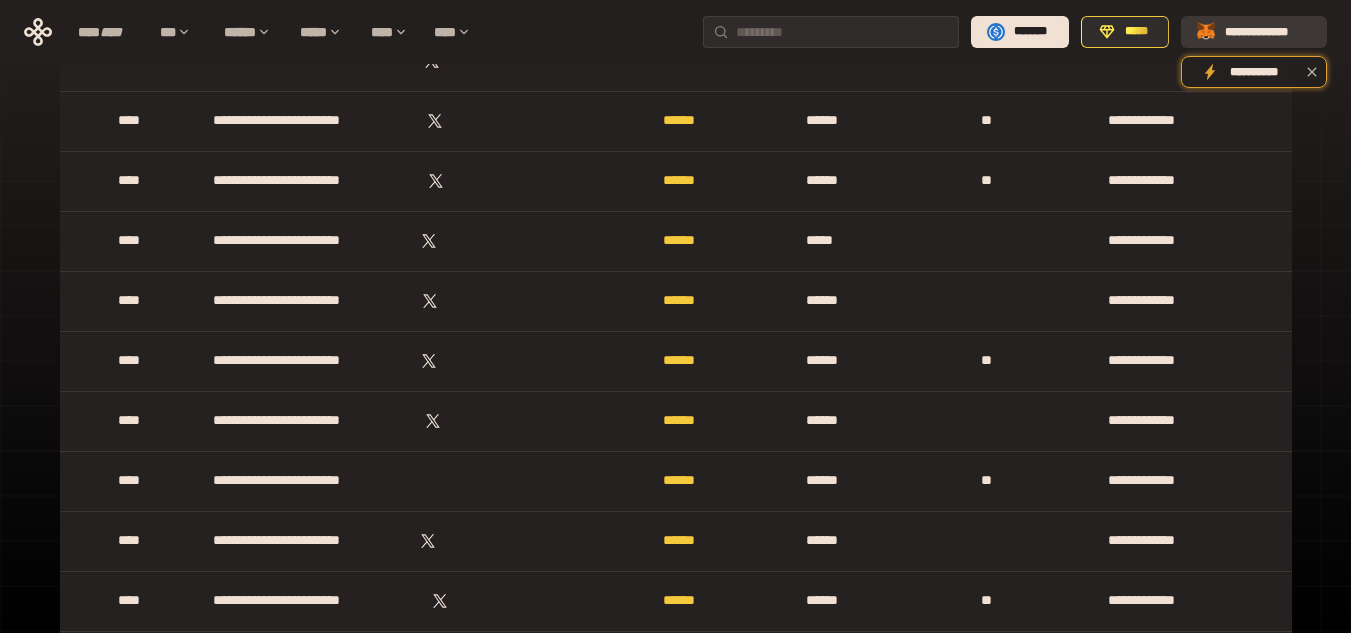 click on "**********" at bounding box center (1254, 32) 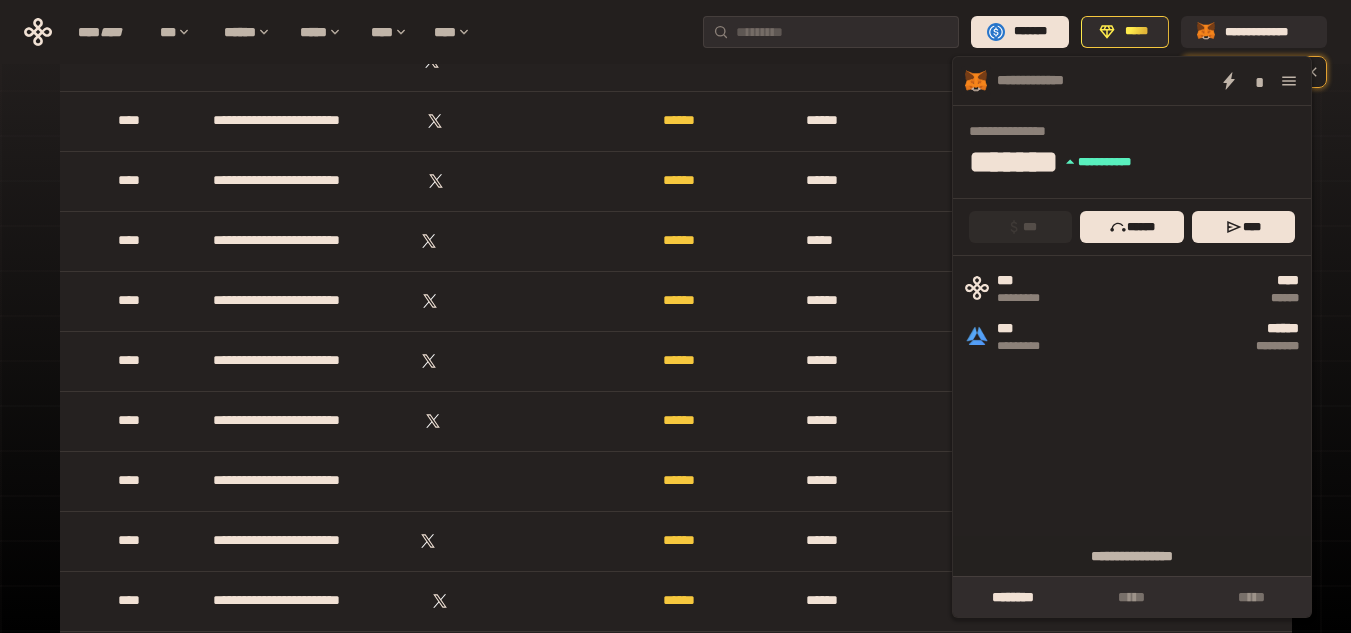 click 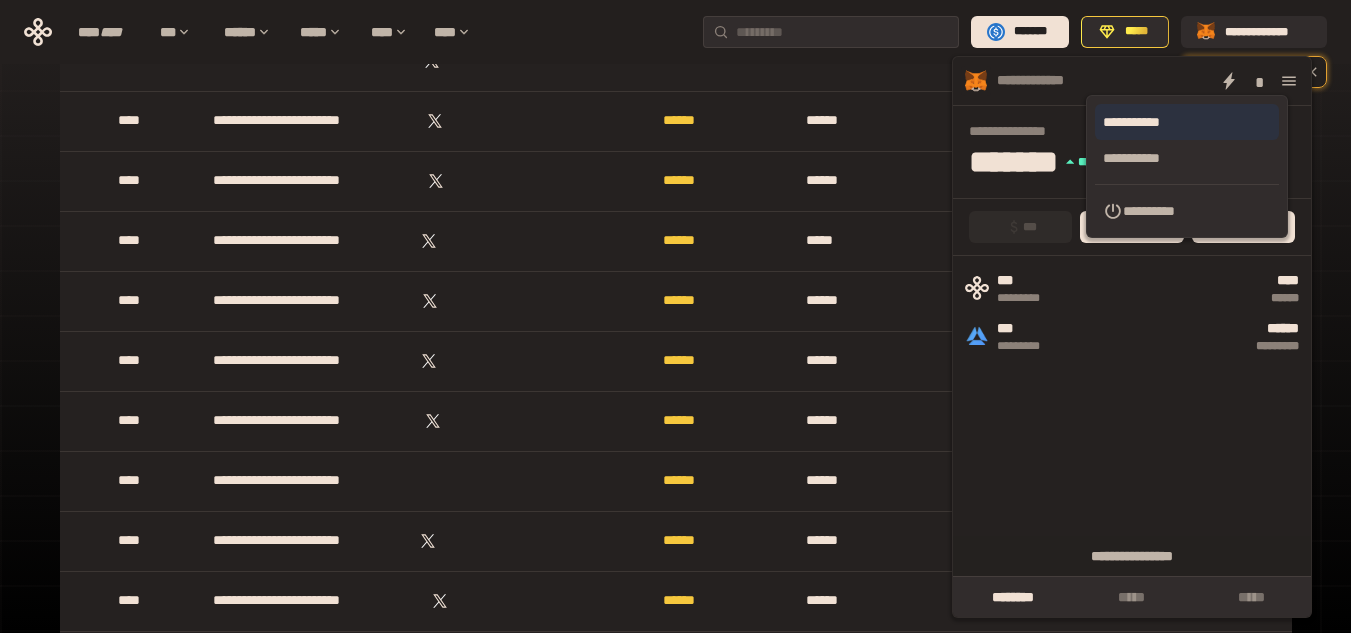 click on "**********" at bounding box center (1187, 122) 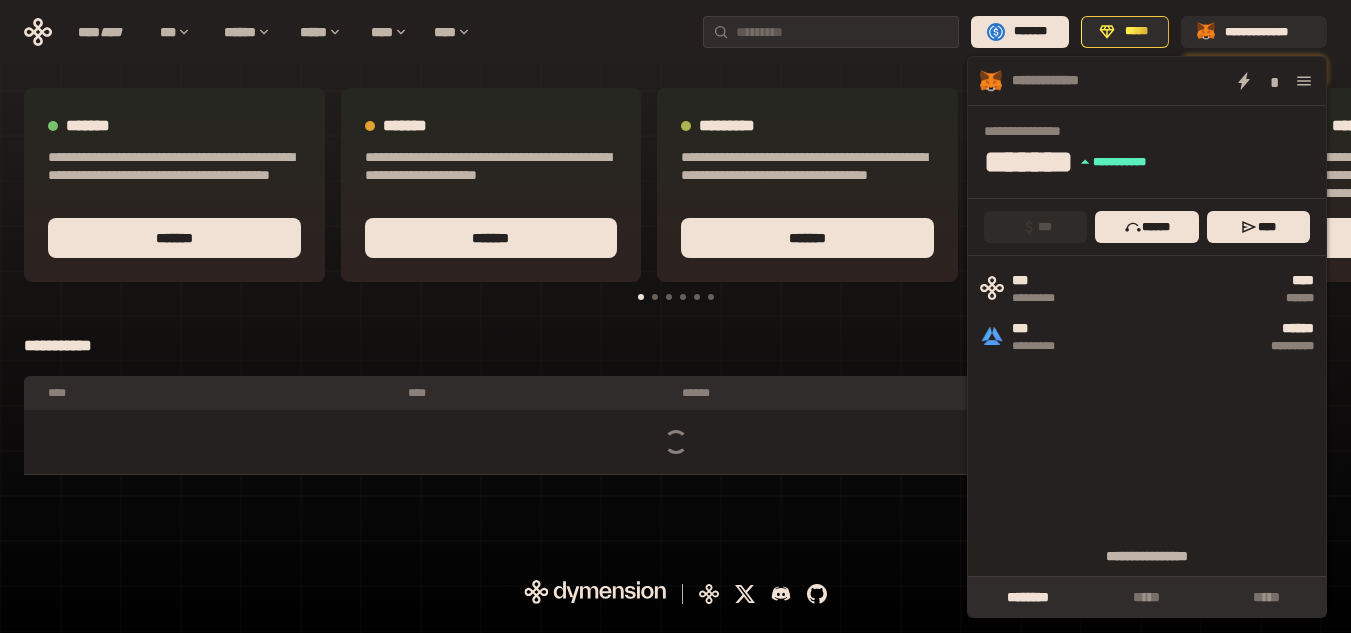 scroll, scrollTop: 0, scrollLeft: 0, axis: both 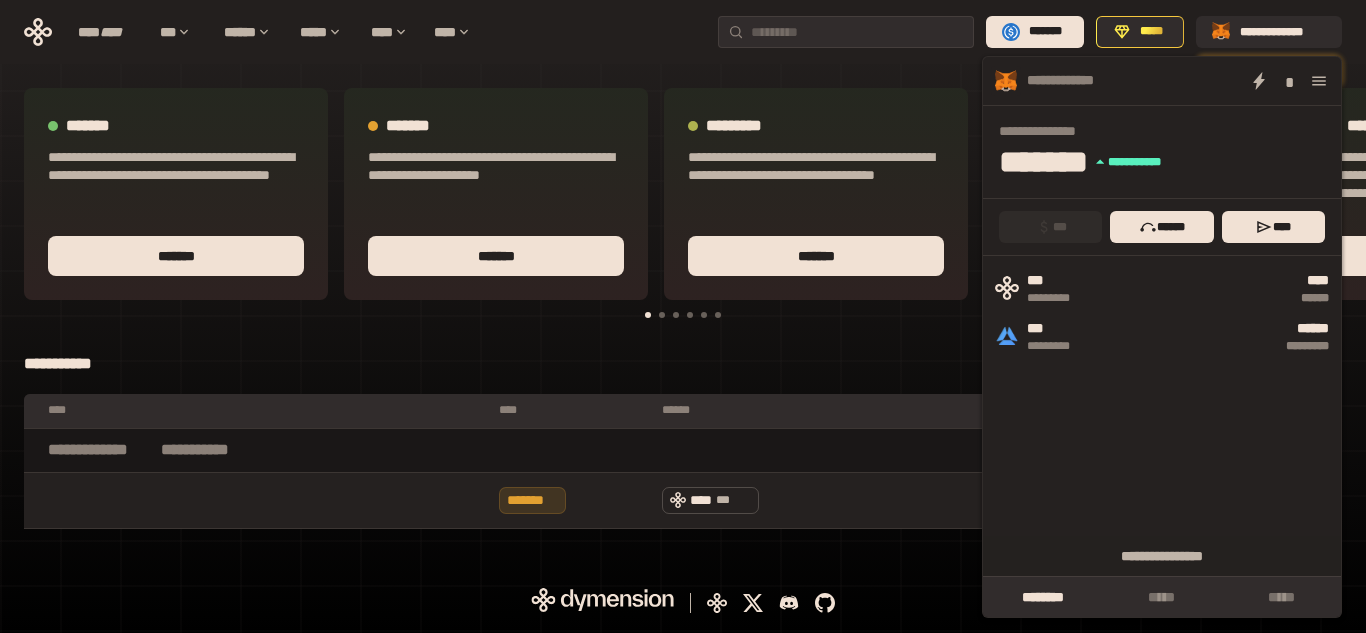 click 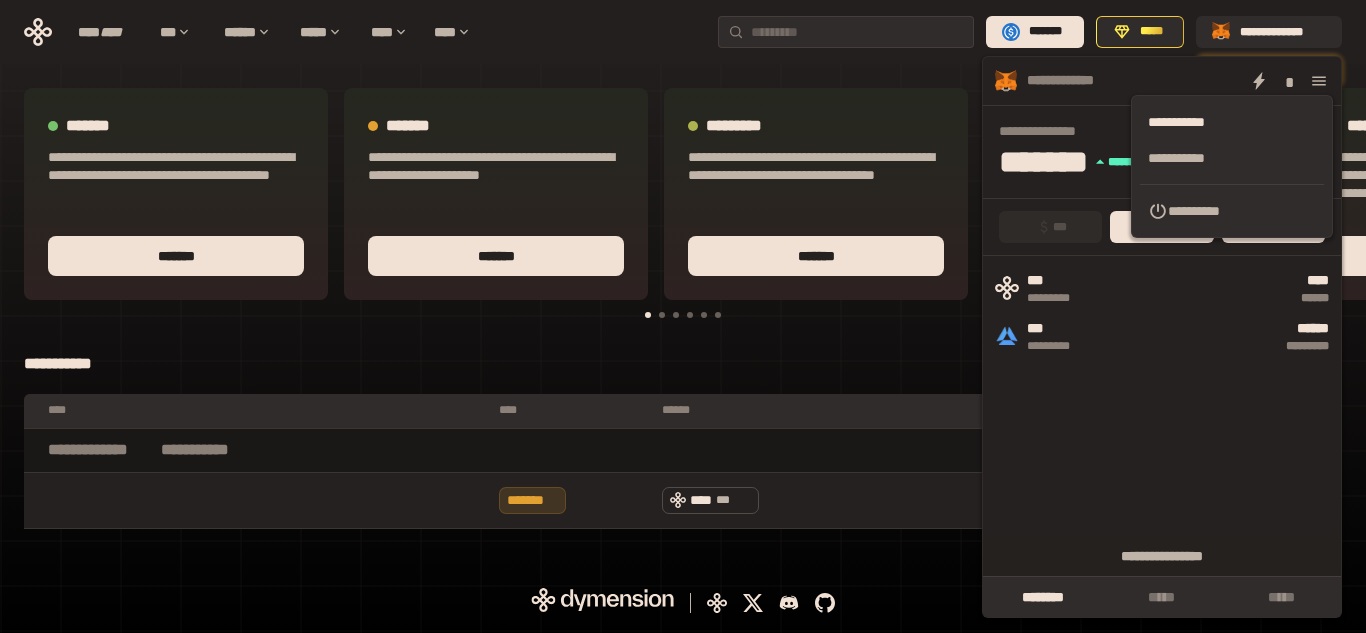 click on "**********" at bounding box center [1230, 81] 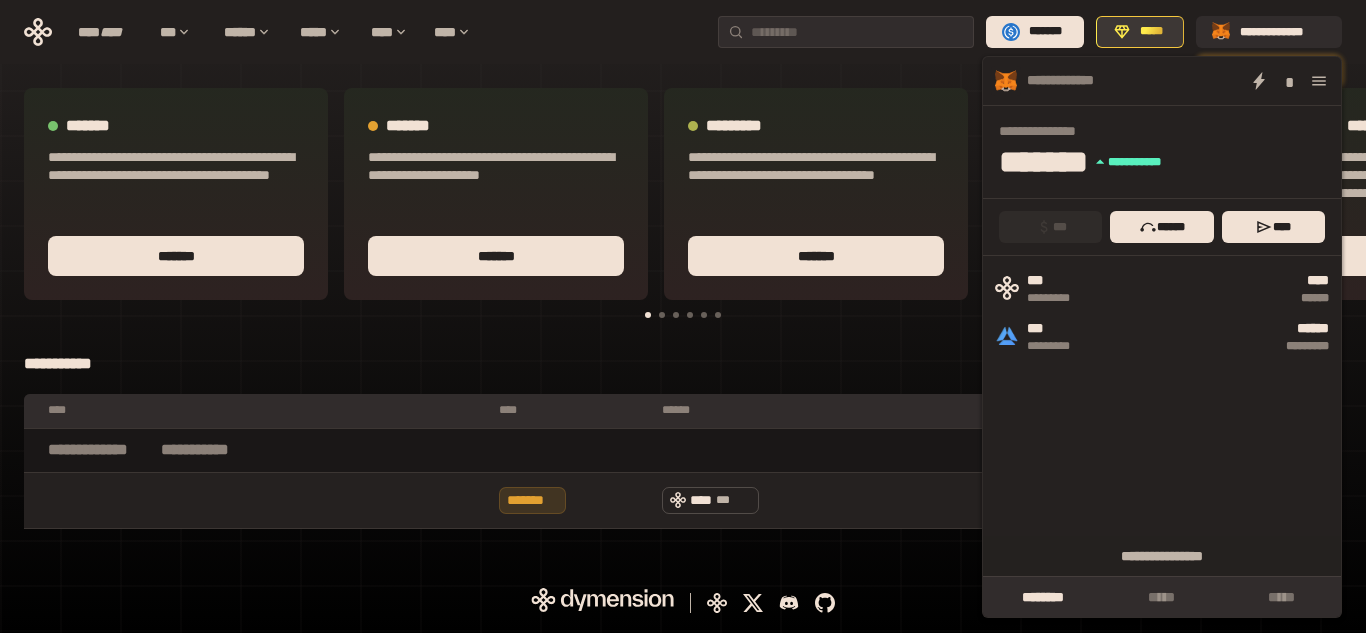 click 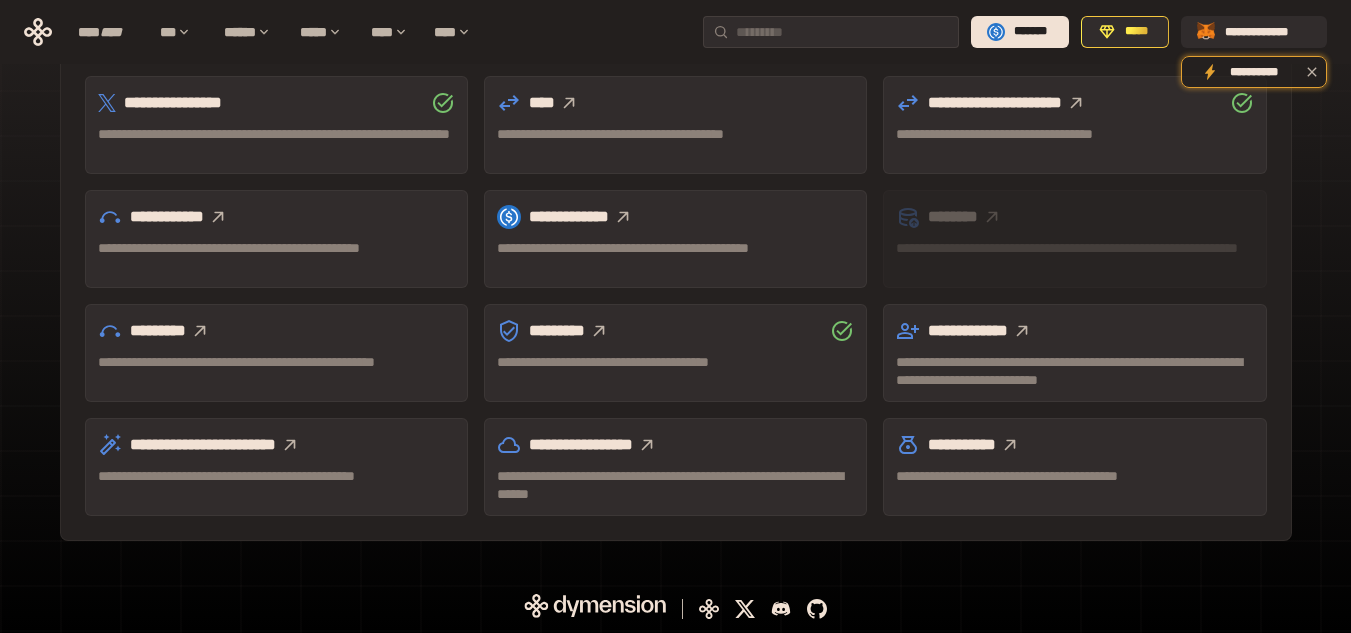 scroll, scrollTop: 555, scrollLeft: 0, axis: vertical 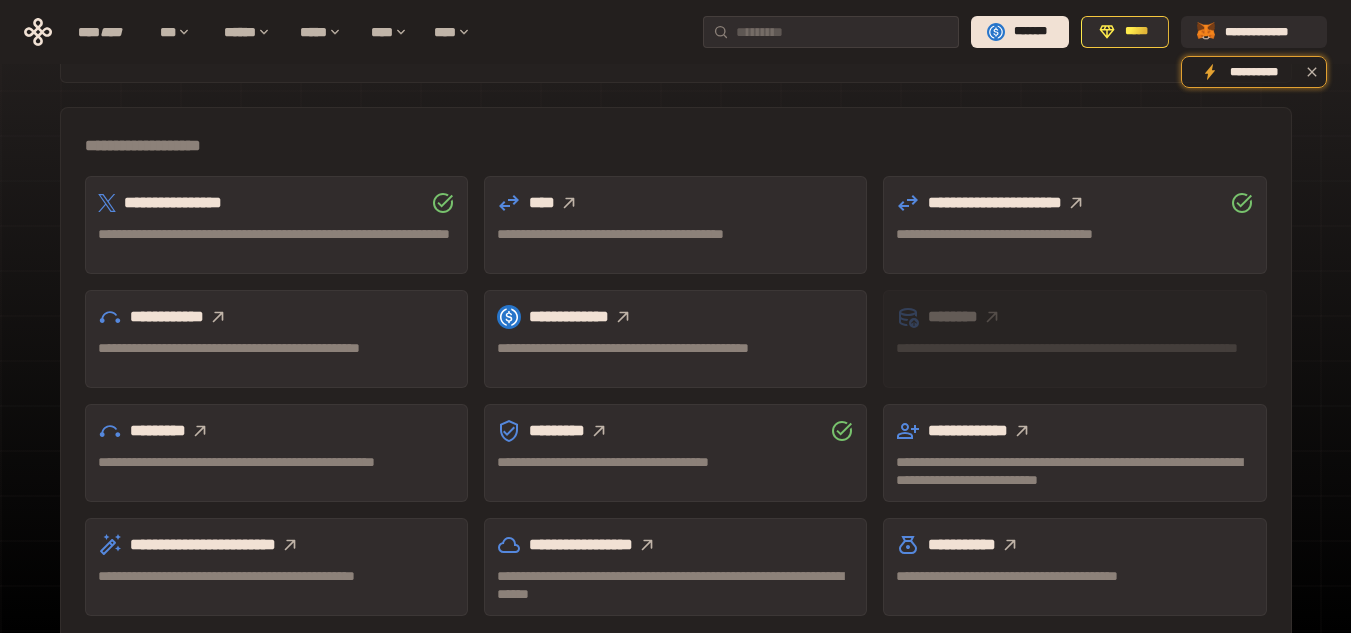 click 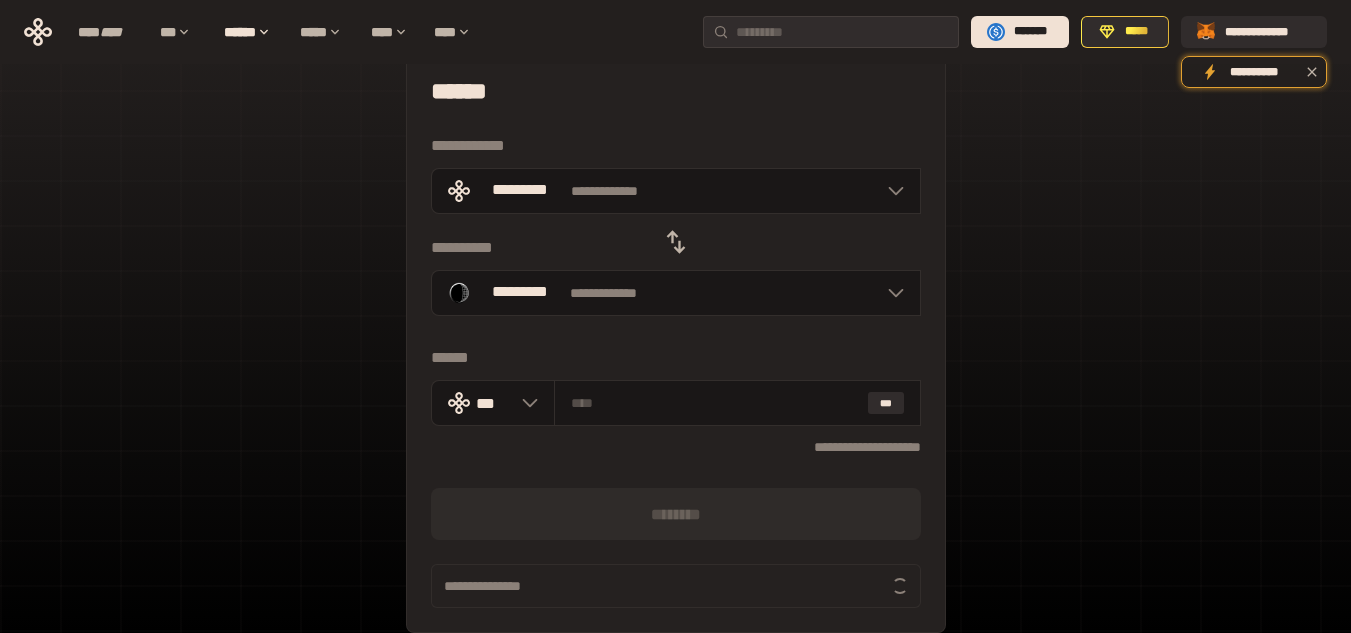 scroll, scrollTop: 41, scrollLeft: 0, axis: vertical 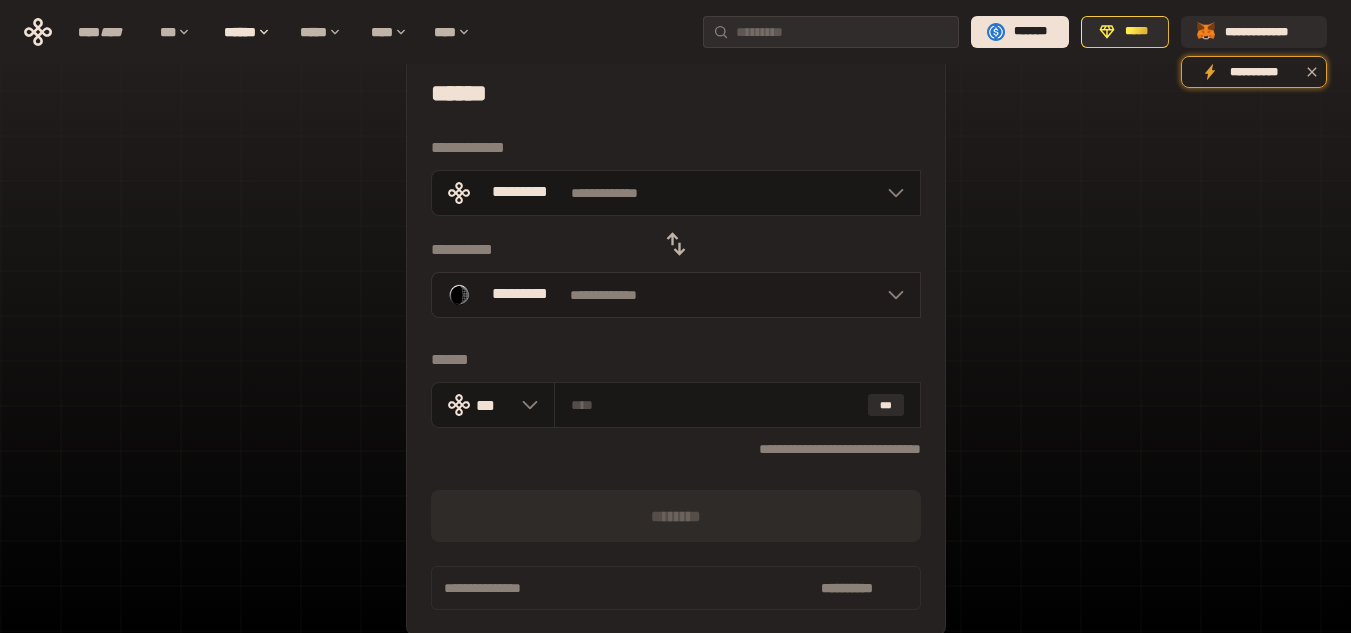 click 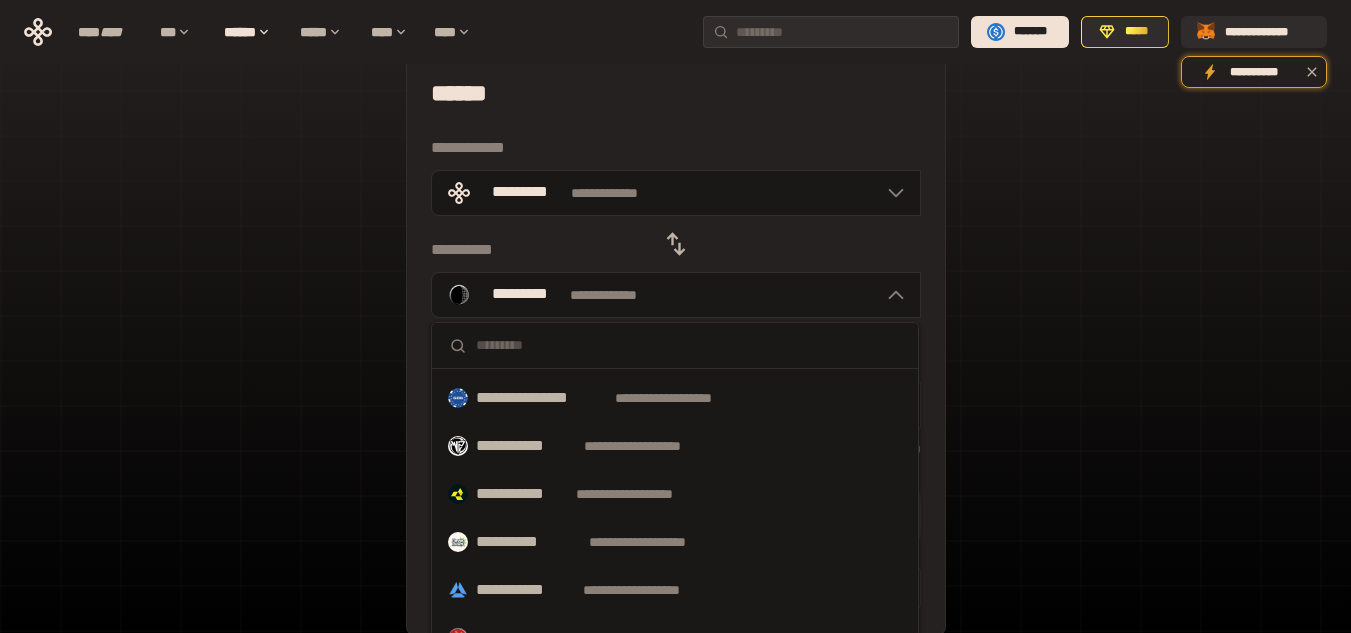 scroll, scrollTop: 0, scrollLeft: 0, axis: both 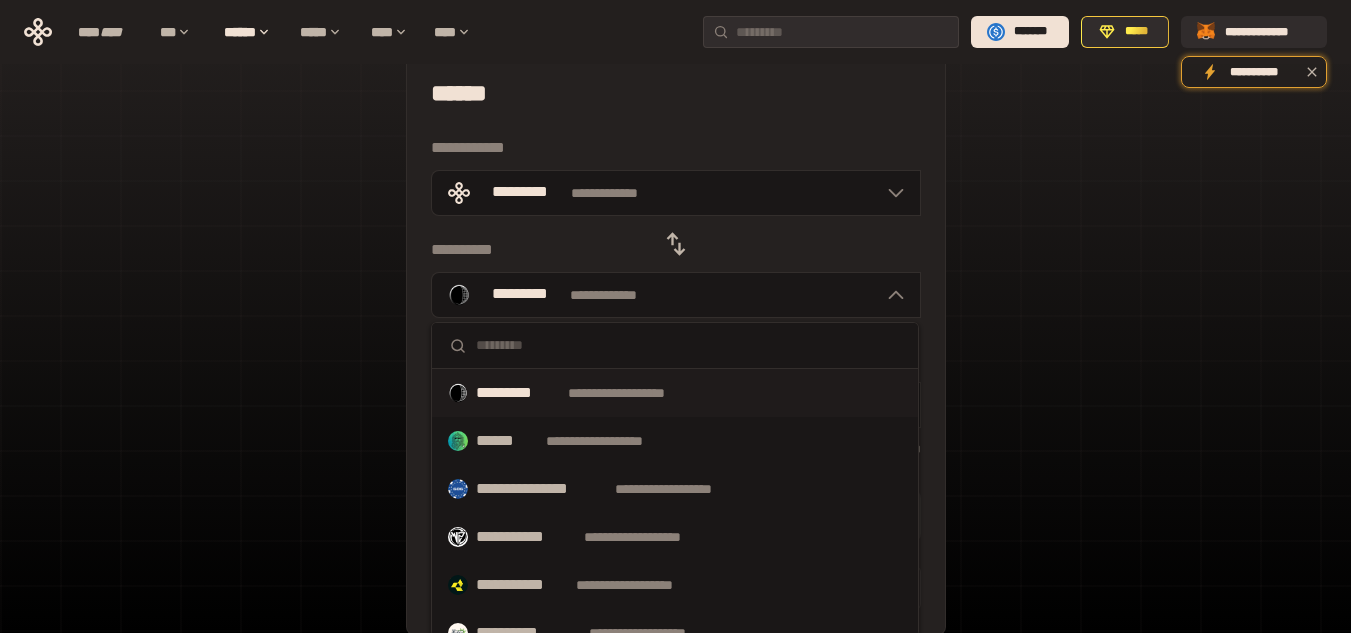 click on "**********" at bounding box center [635, 393] 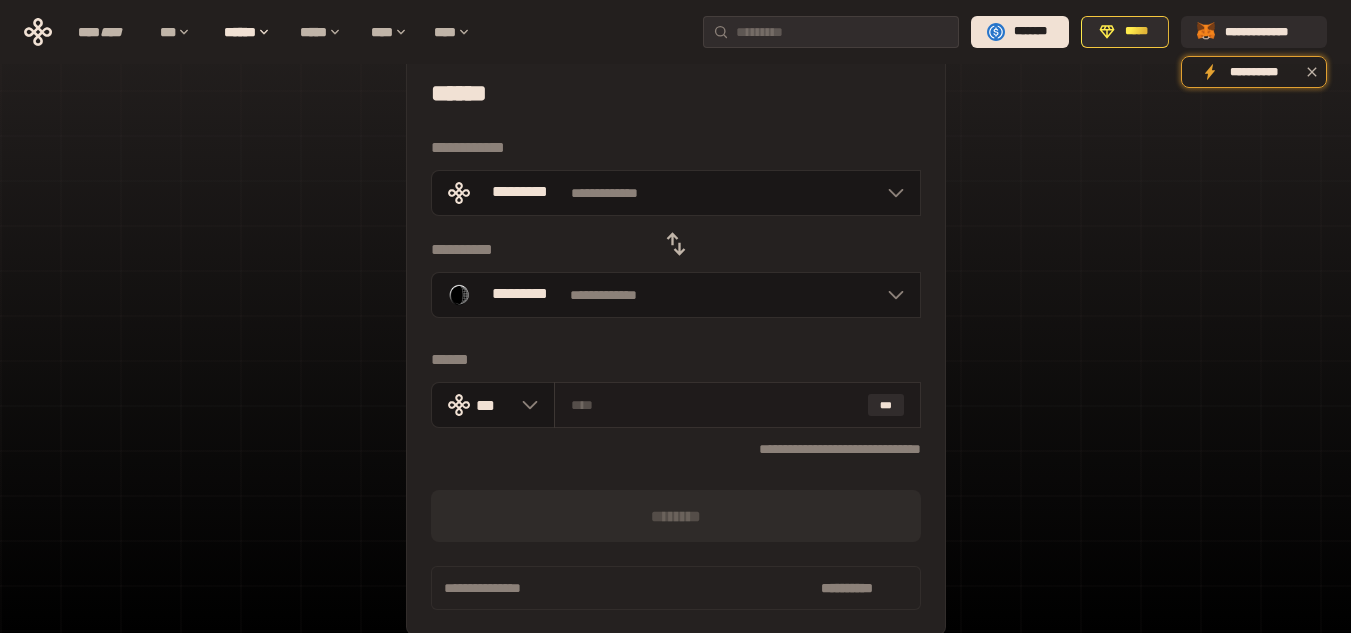 click at bounding box center (715, 405) 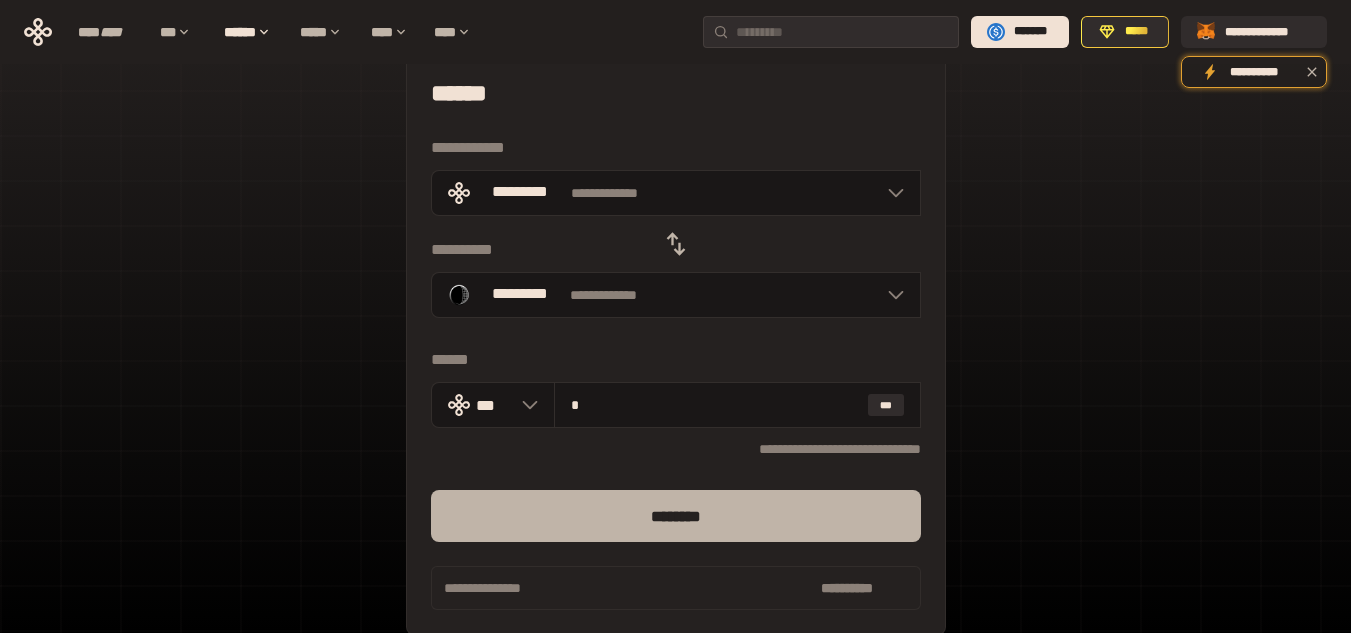 type on "*" 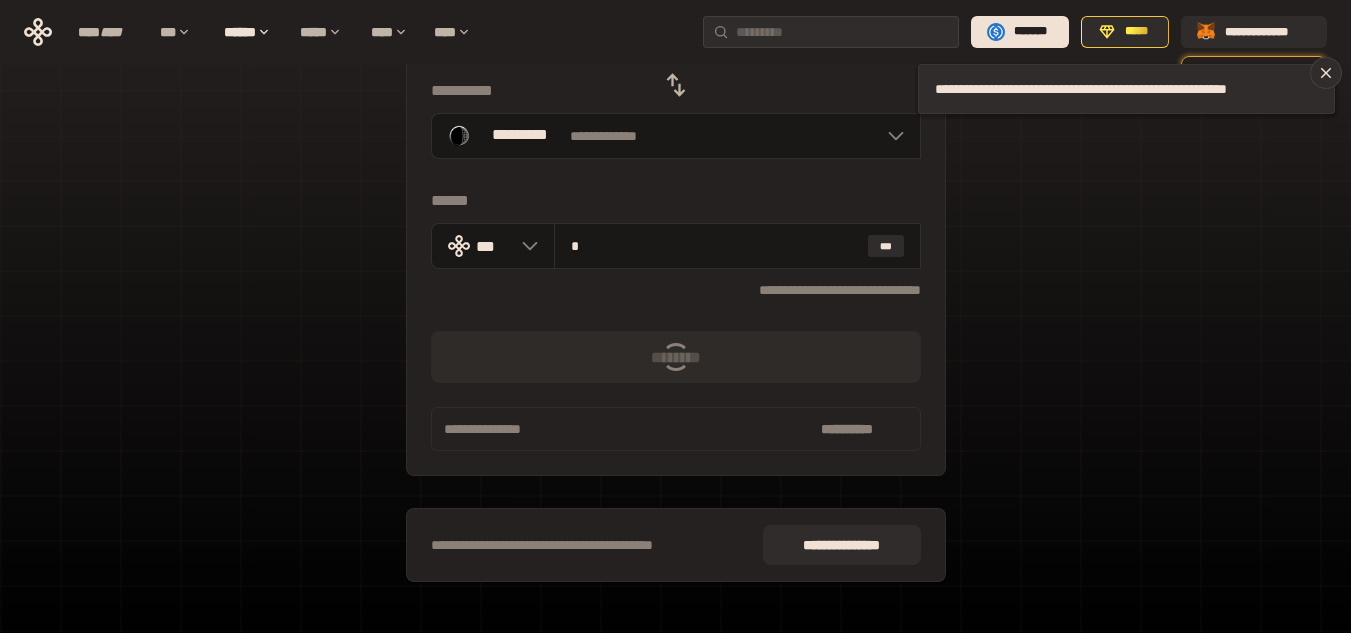 scroll, scrollTop: 0, scrollLeft: 0, axis: both 